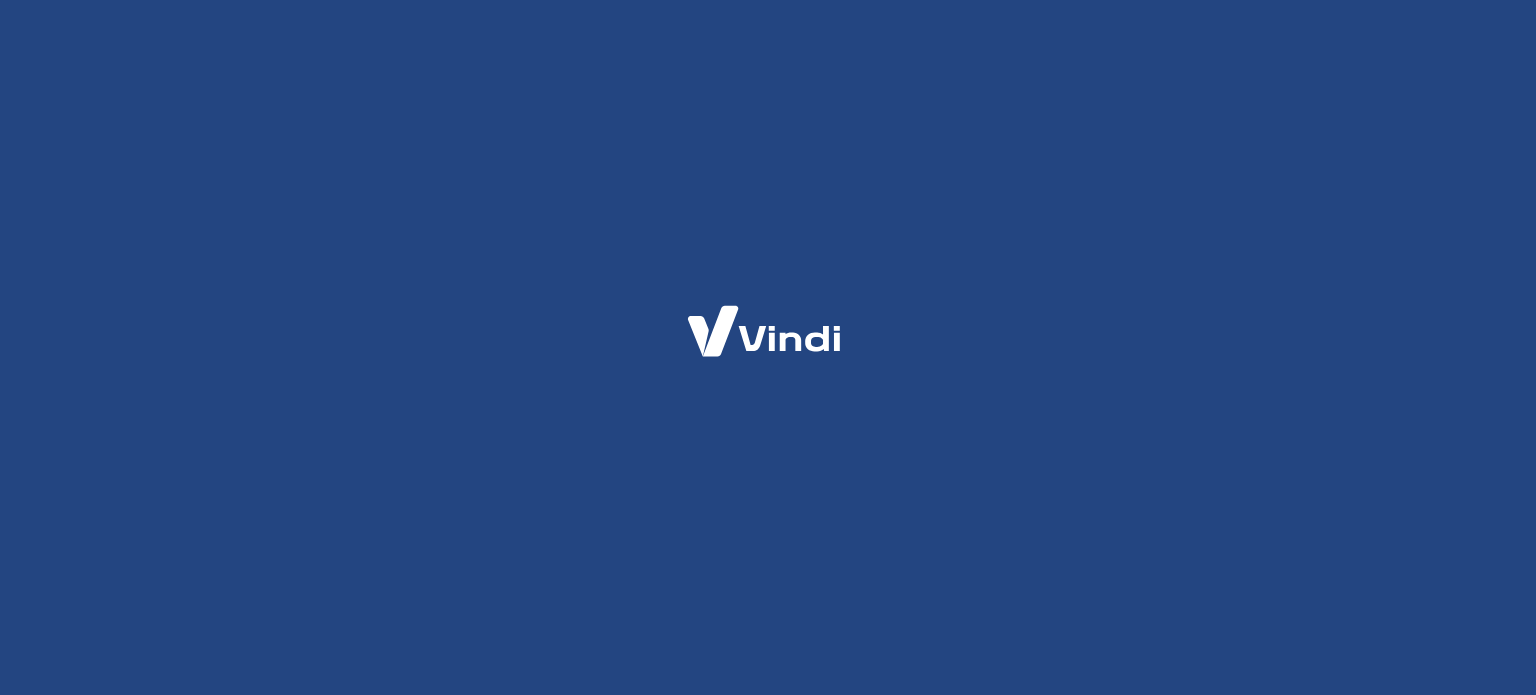 scroll, scrollTop: 0, scrollLeft: 0, axis: both 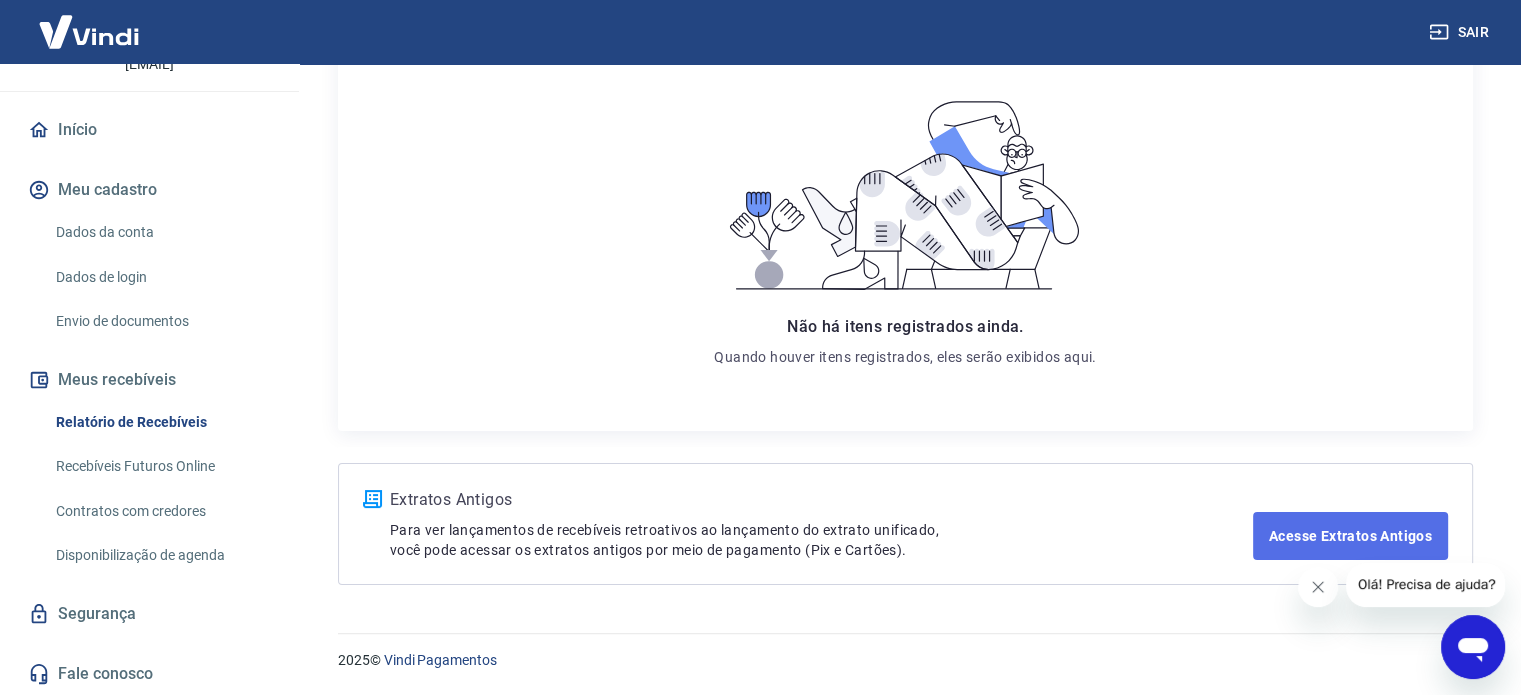 click on "Acesse Extratos Antigos" at bounding box center [1350, 536] 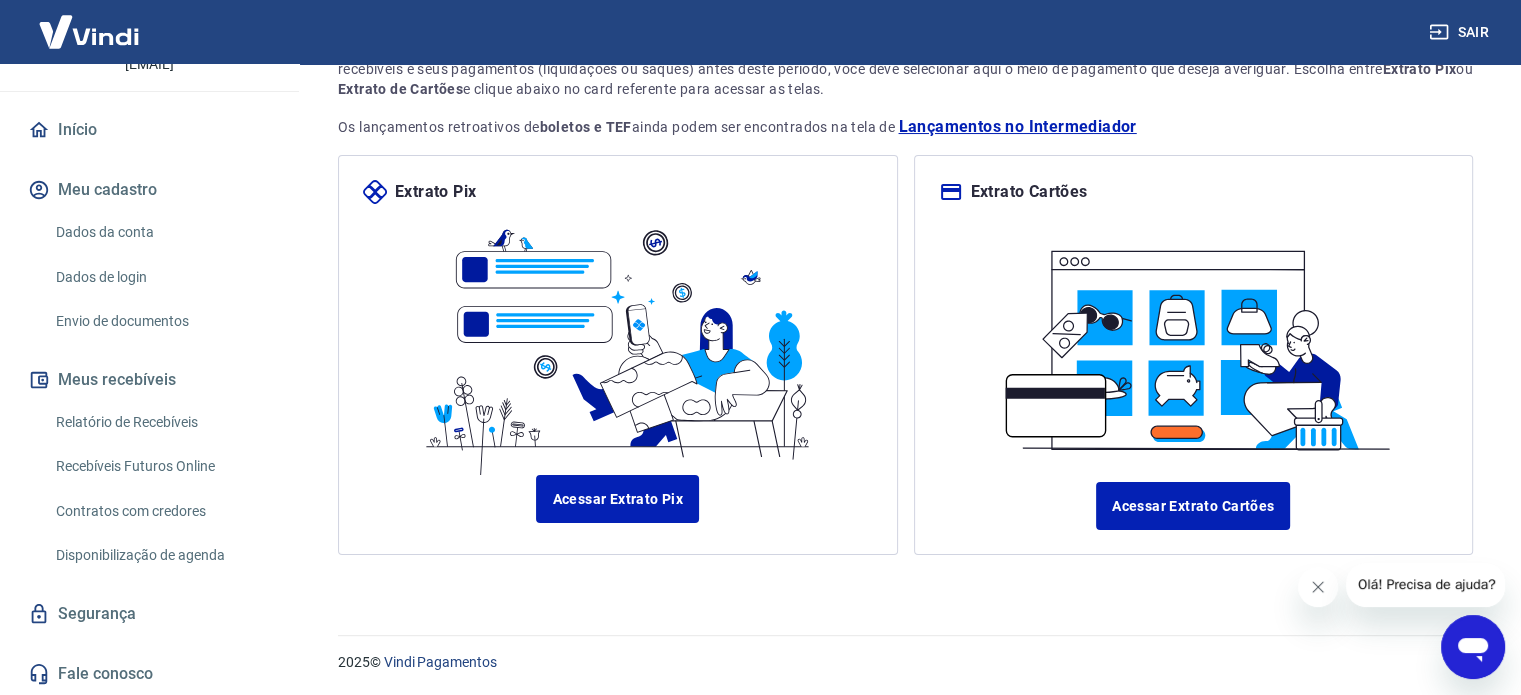 scroll, scrollTop: 72, scrollLeft: 0, axis: vertical 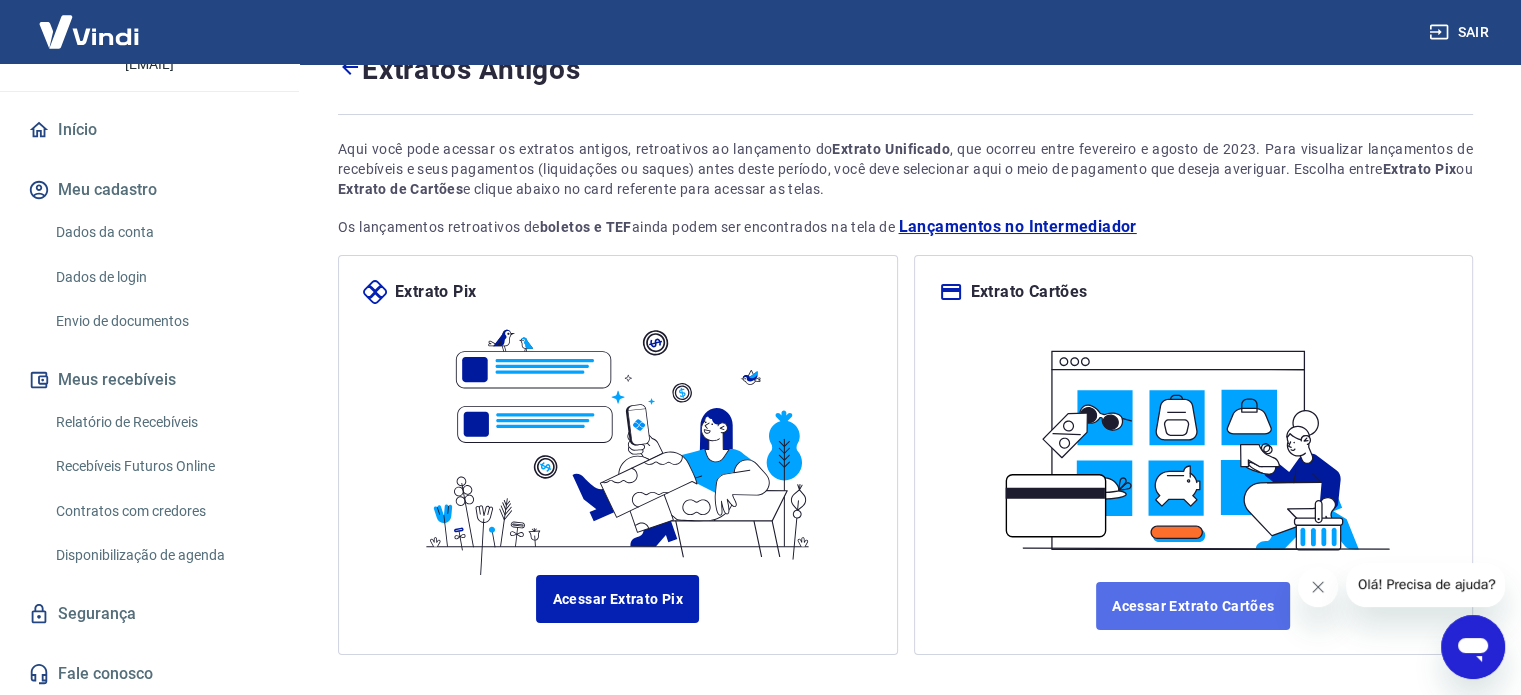 click on "Acessar Extrato Cartões" at bounding box center (1193, 606) 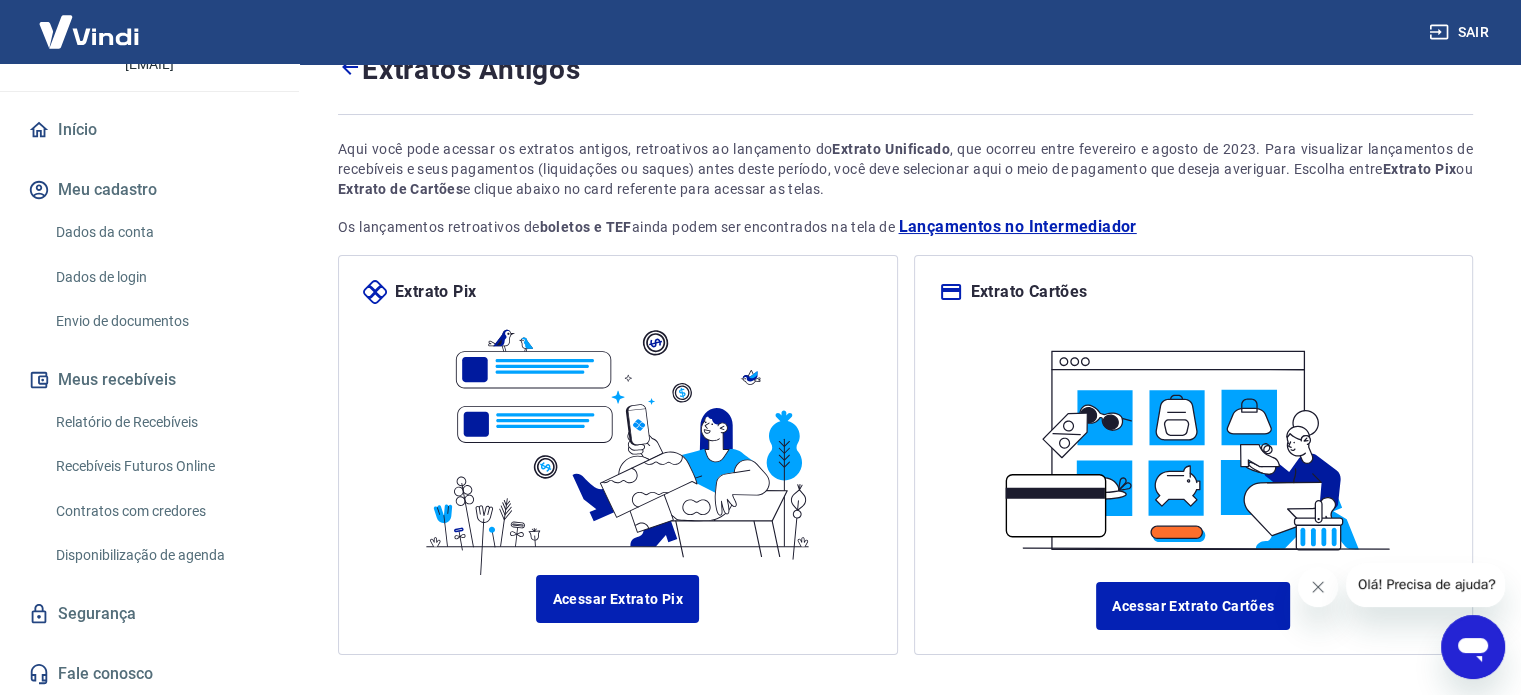 click on "Sair" at bounding box center [1461, 32] 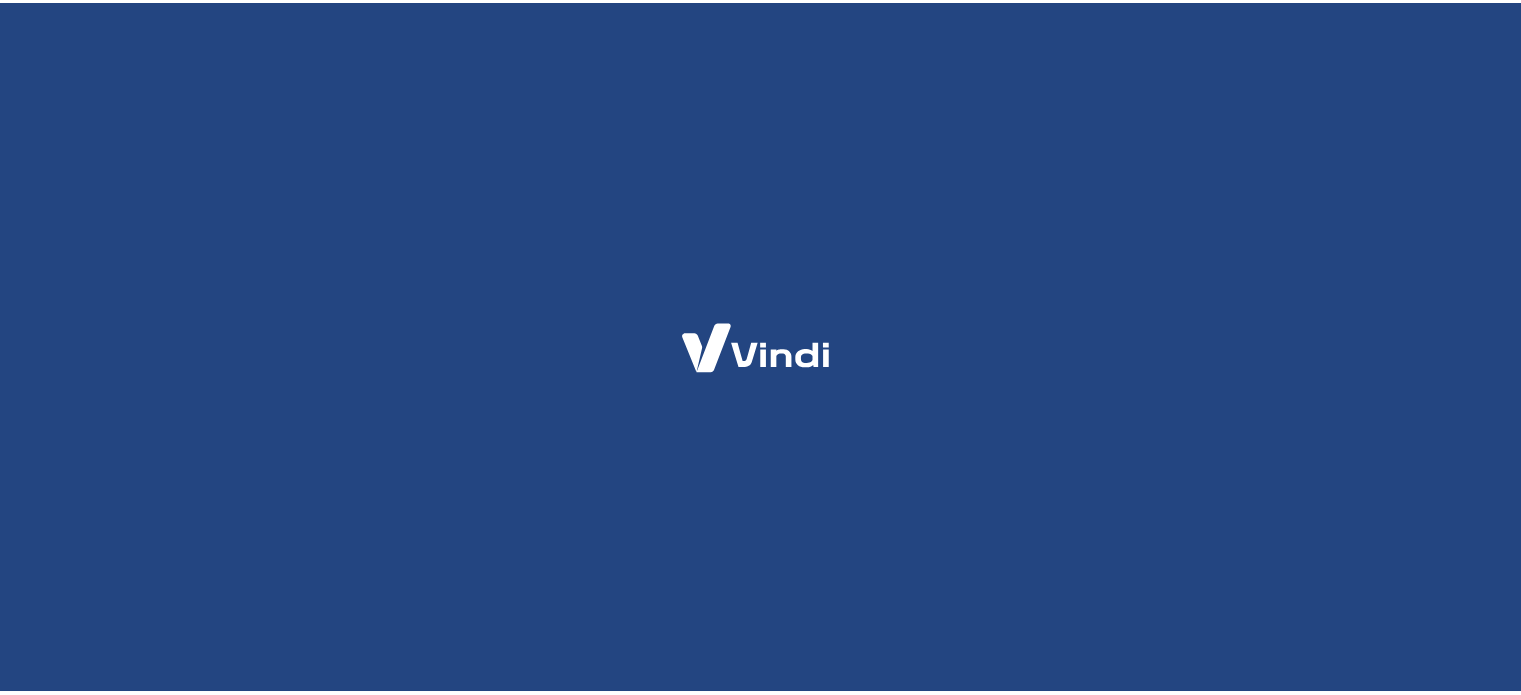 scroll, scrollTop: 0, scrollLeft: 0, axis: both 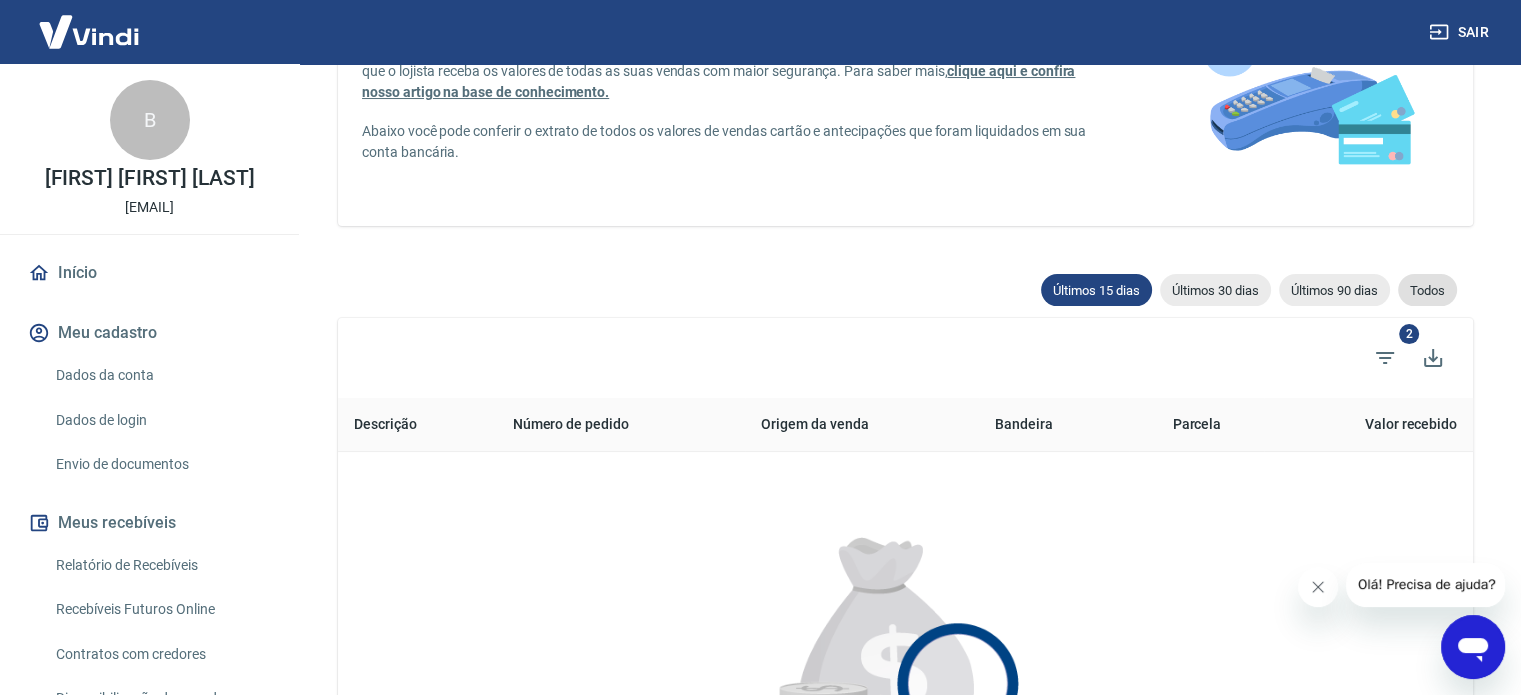 click on "Todos" at bounding box center (1427, 290) 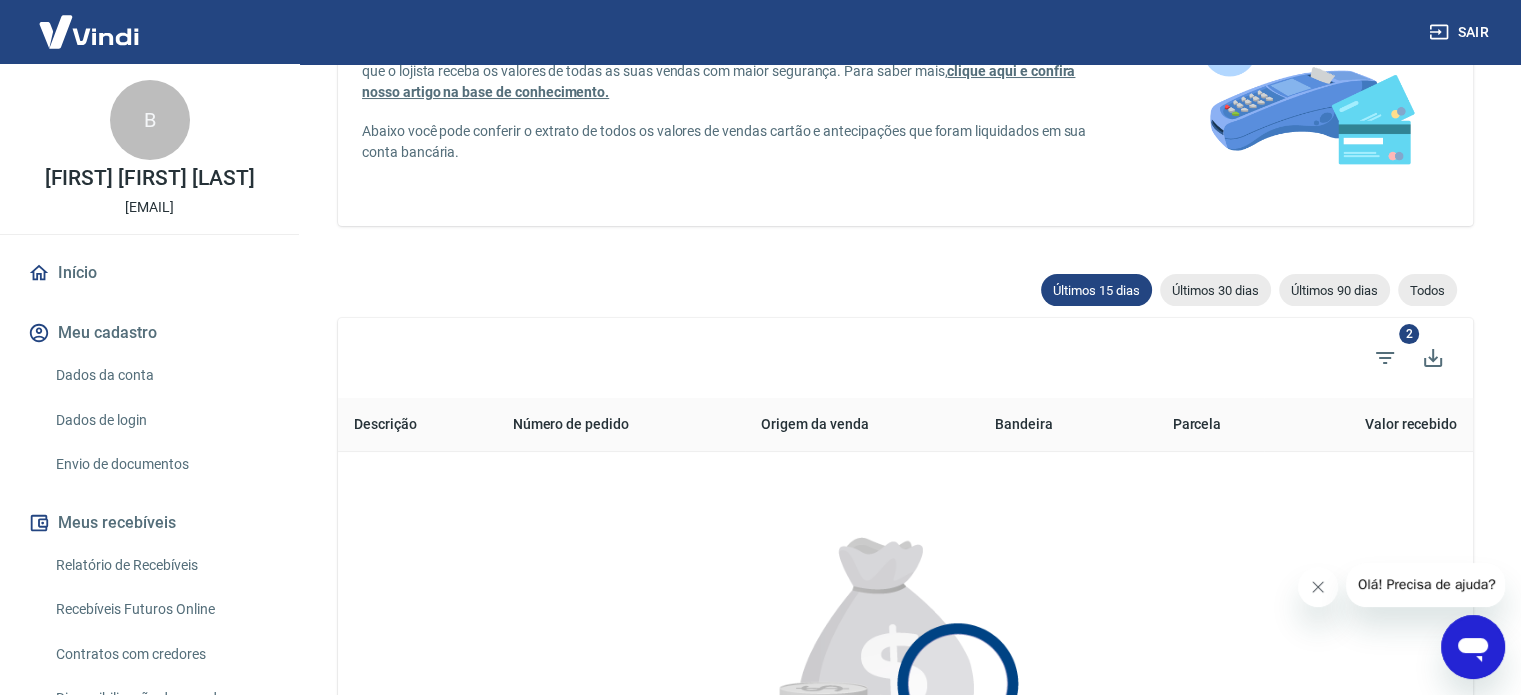 type 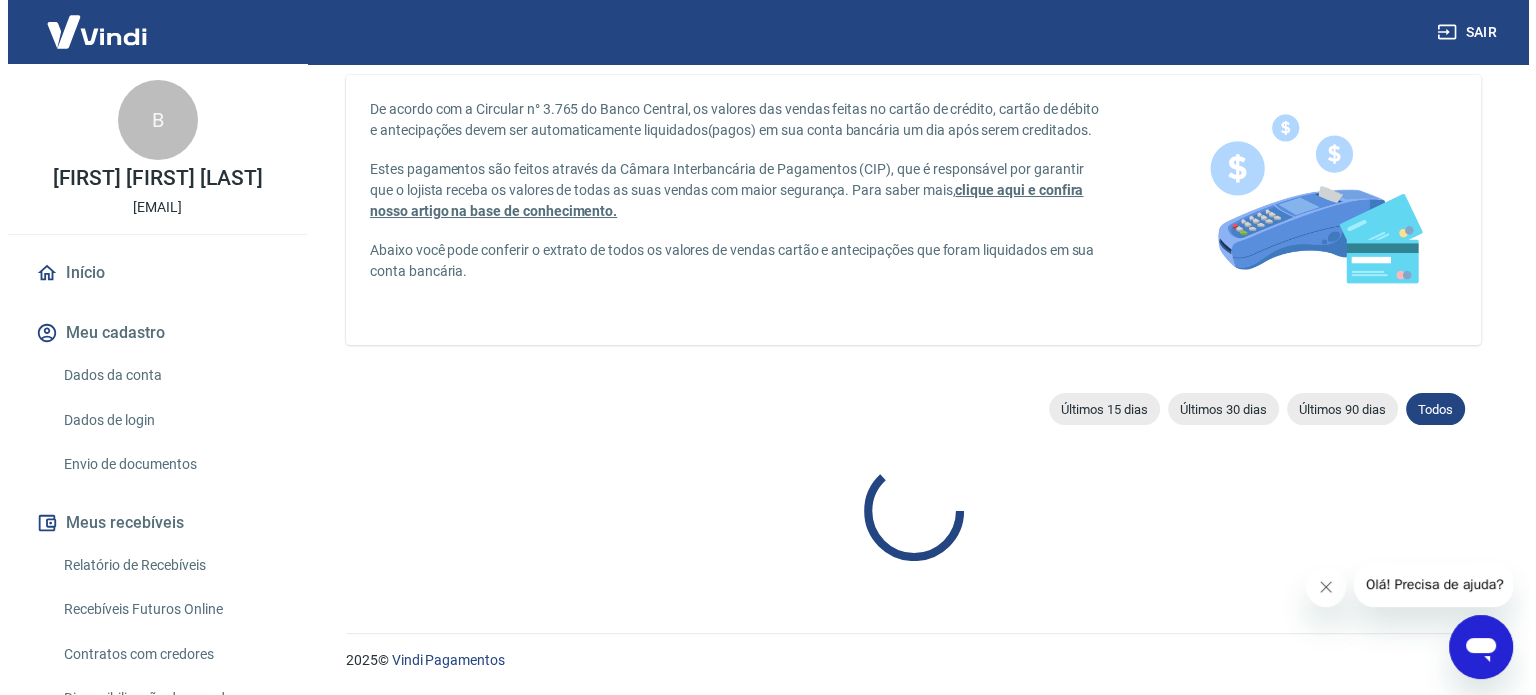 scroll, scrollTop: 200, scrollLeft: 0, axis: vertical 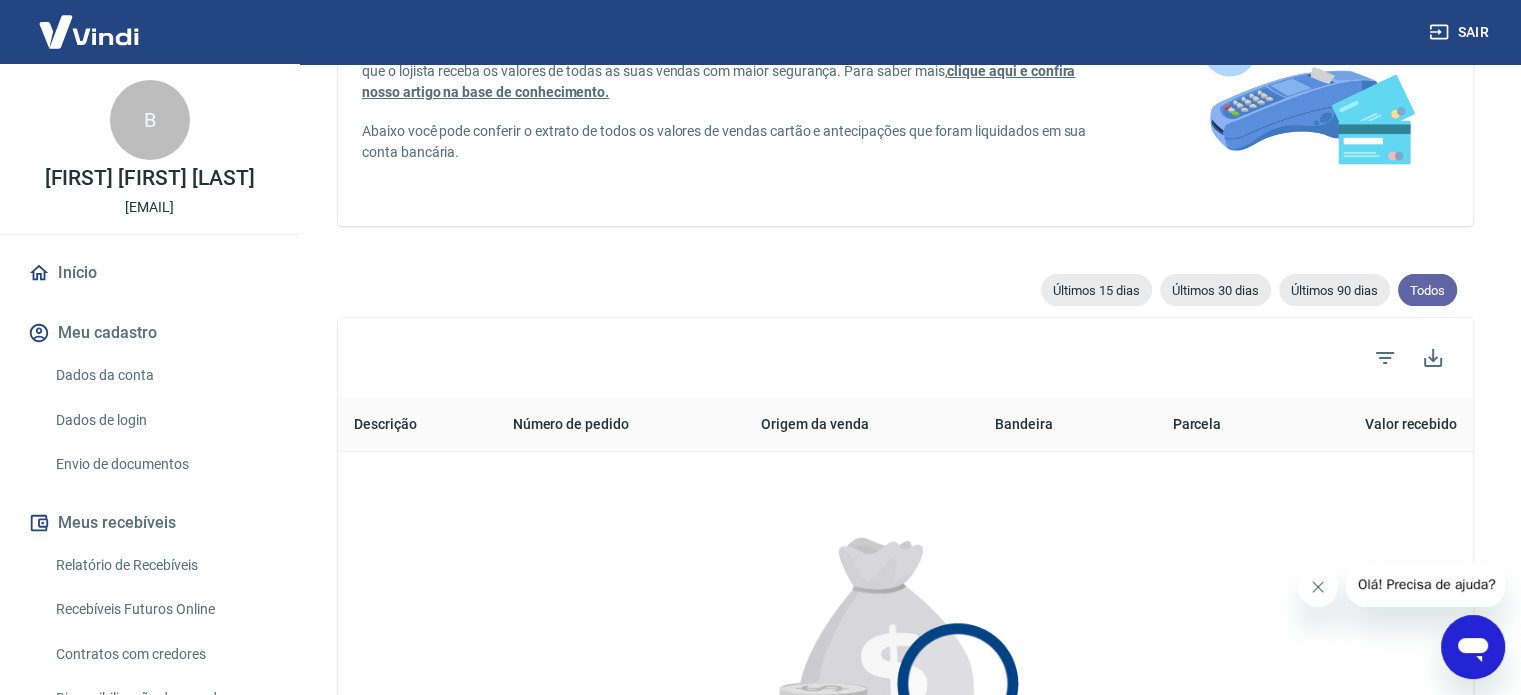 click on "Todos" at bounding box center (1427, 290) 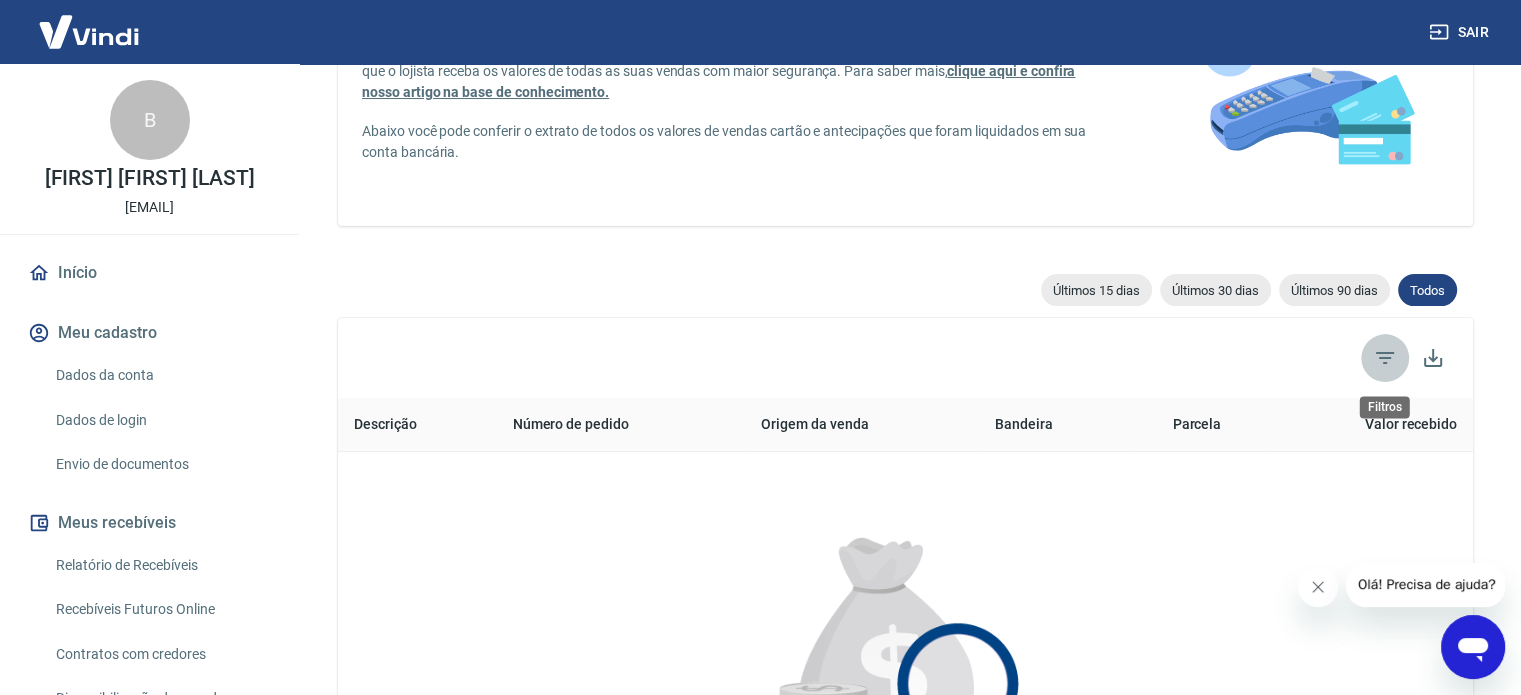 click 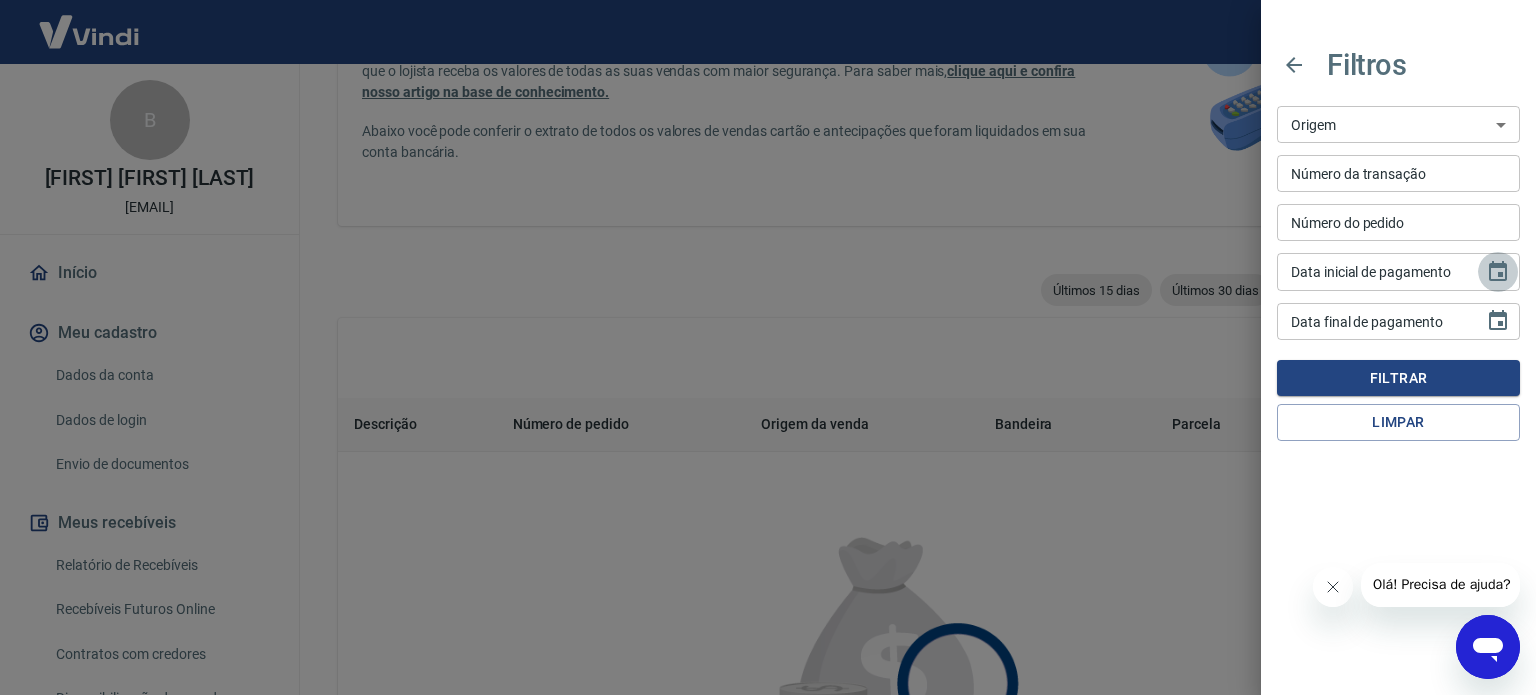 click 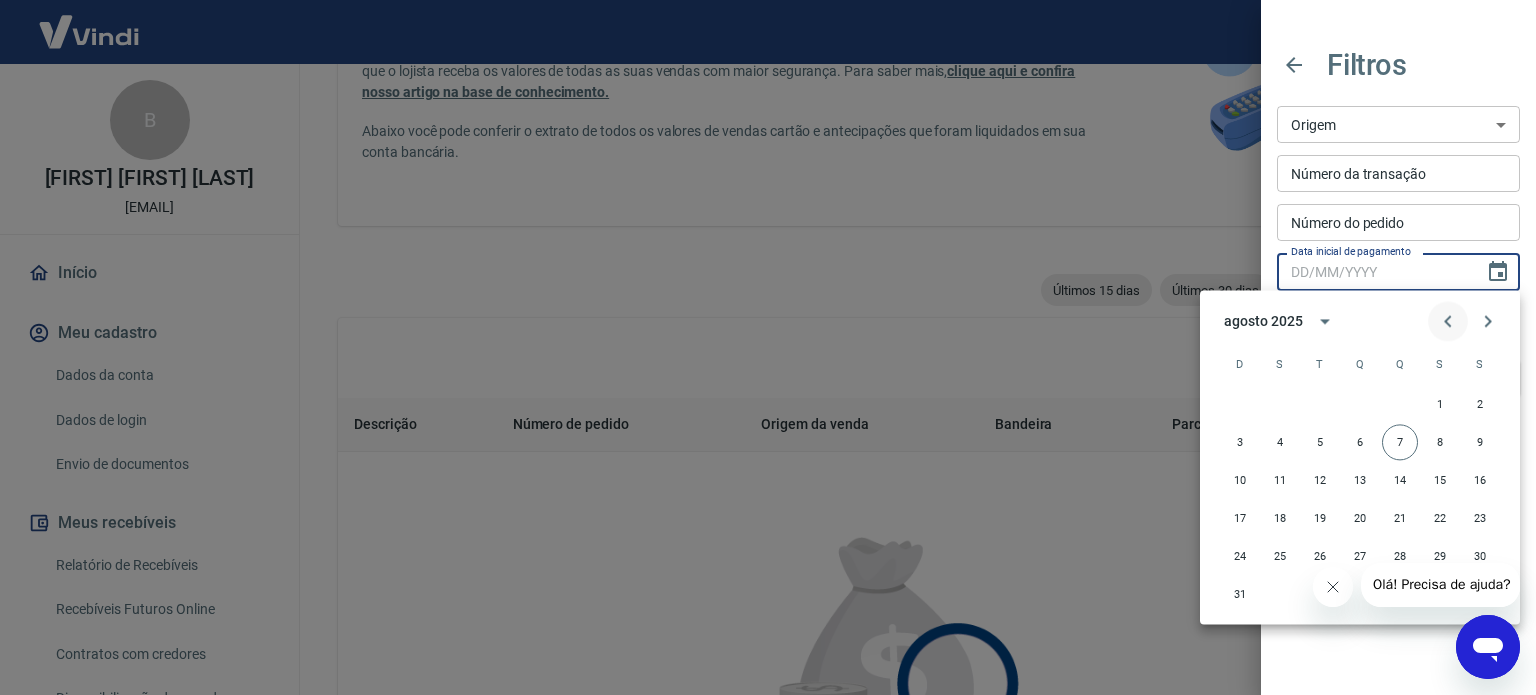 click 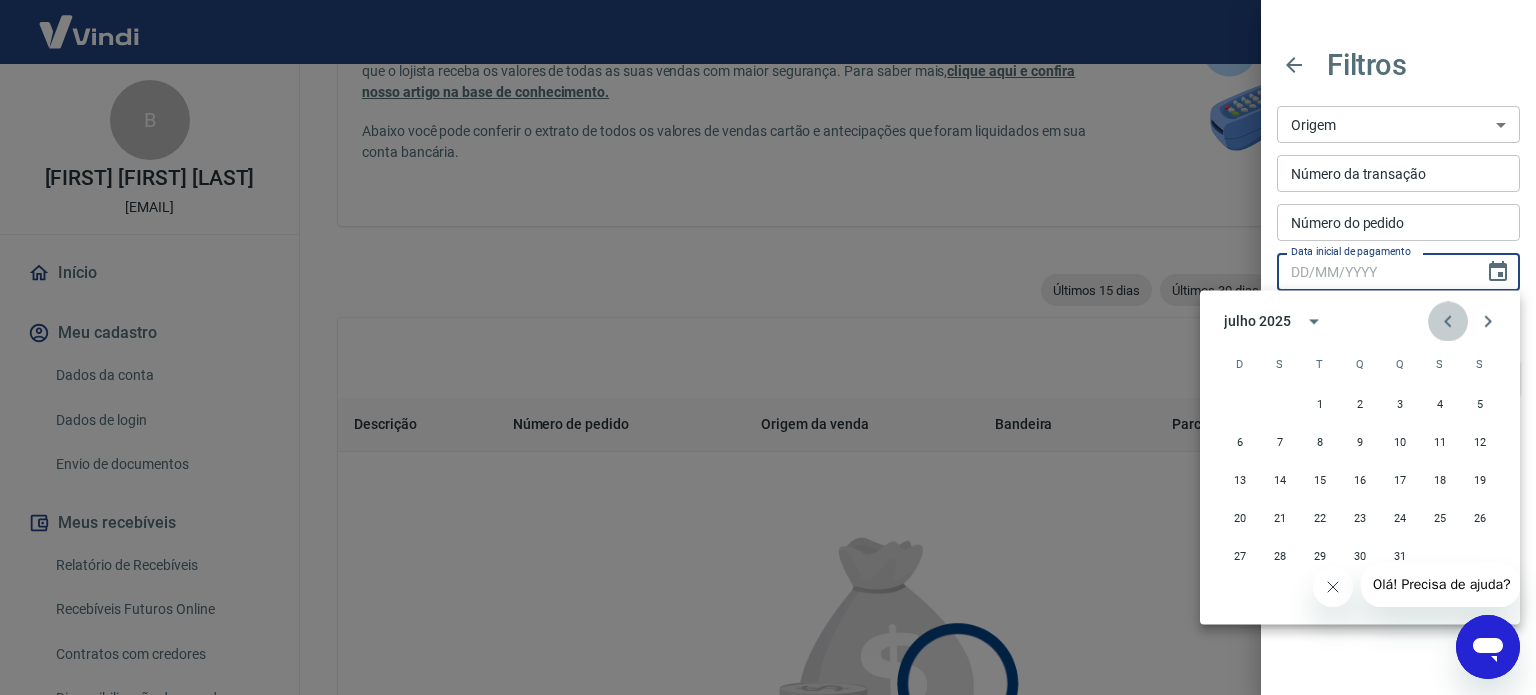 click 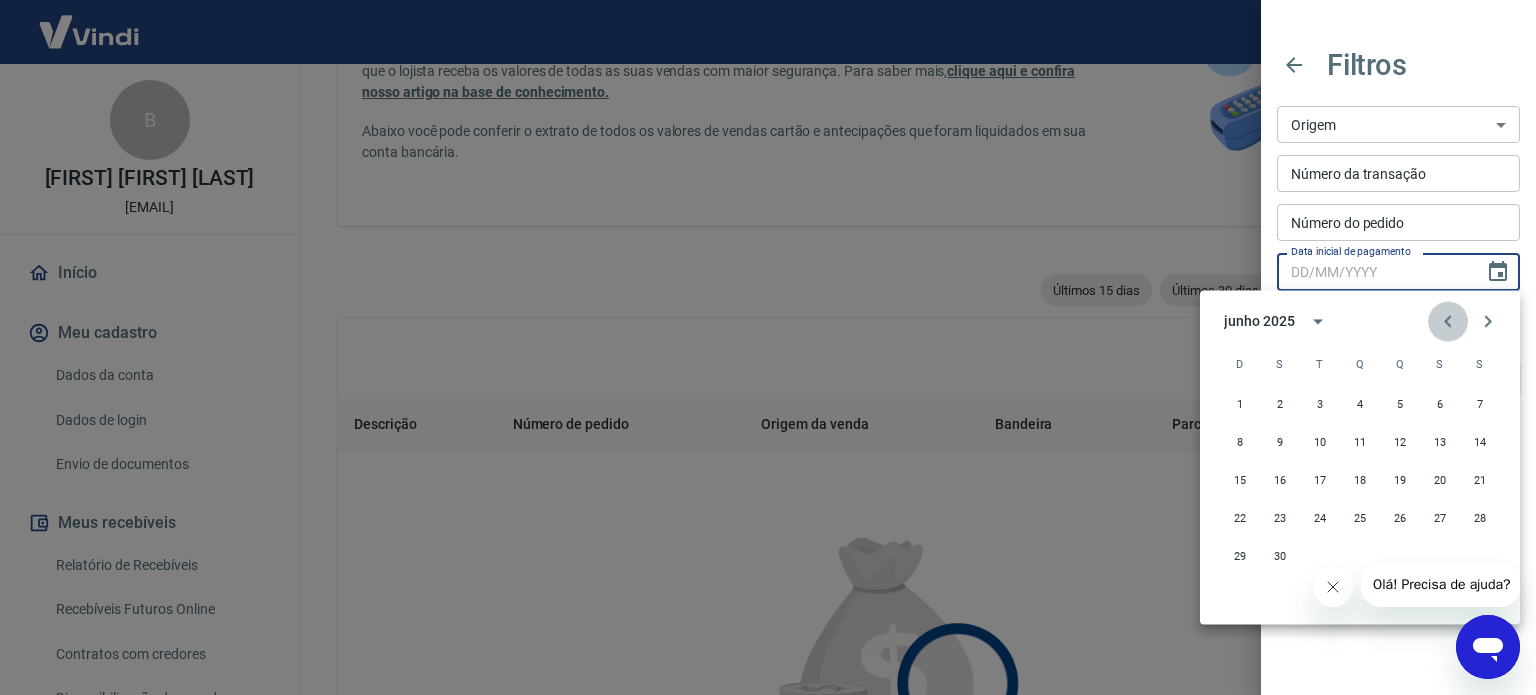 click 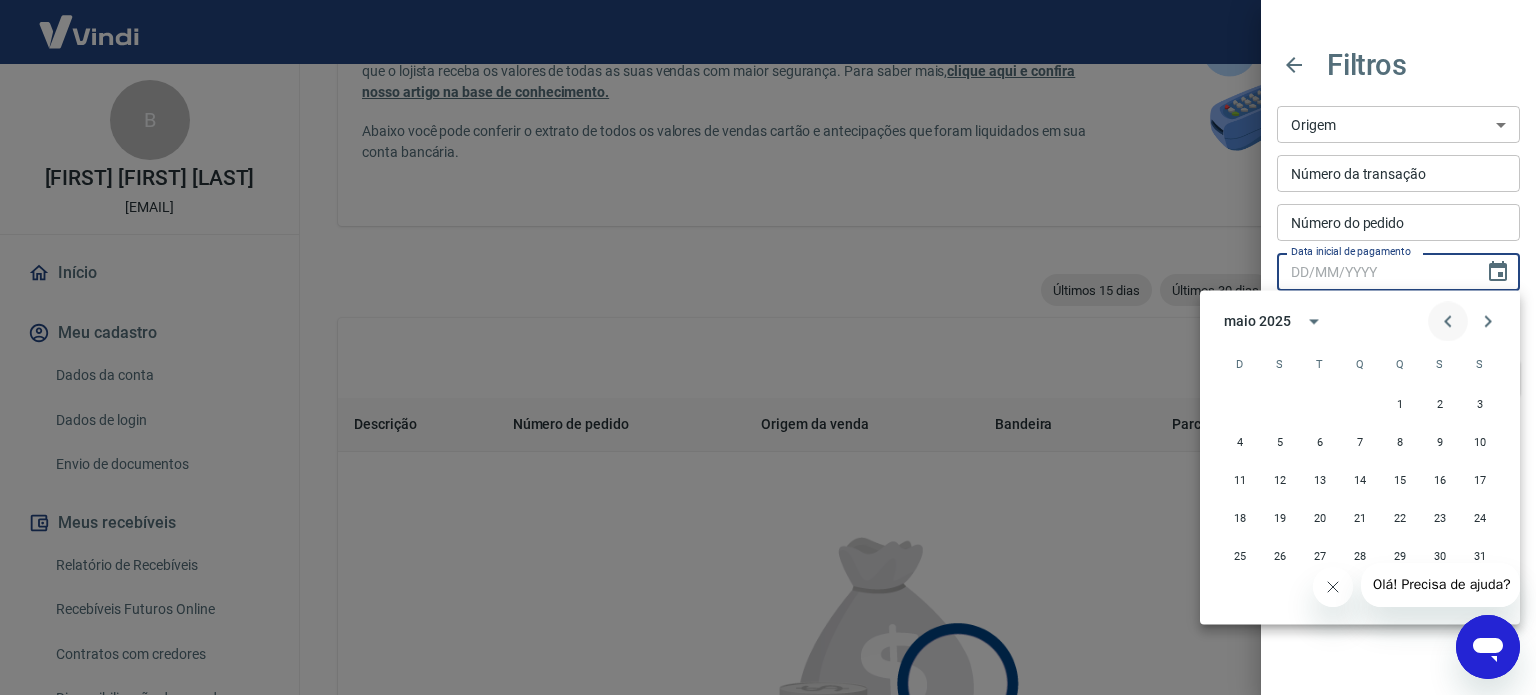 click 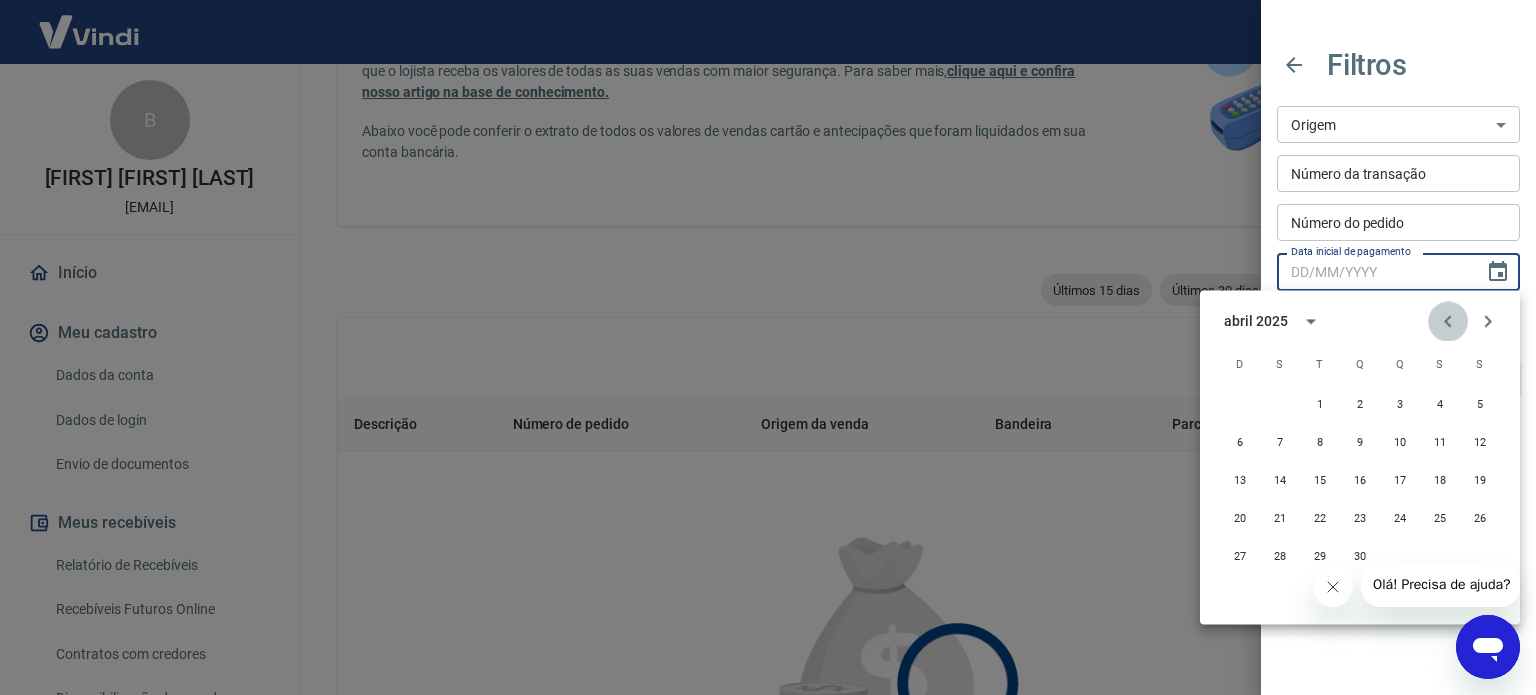 click 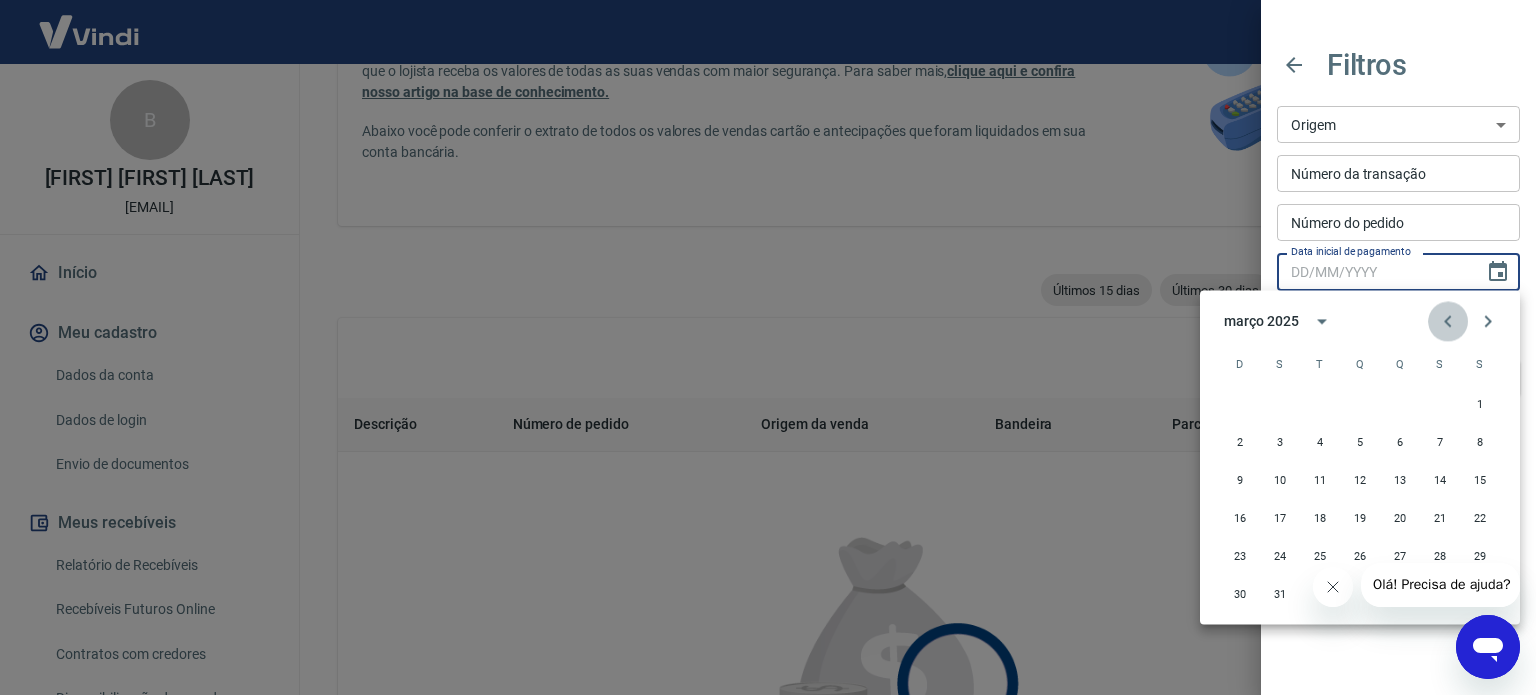 click 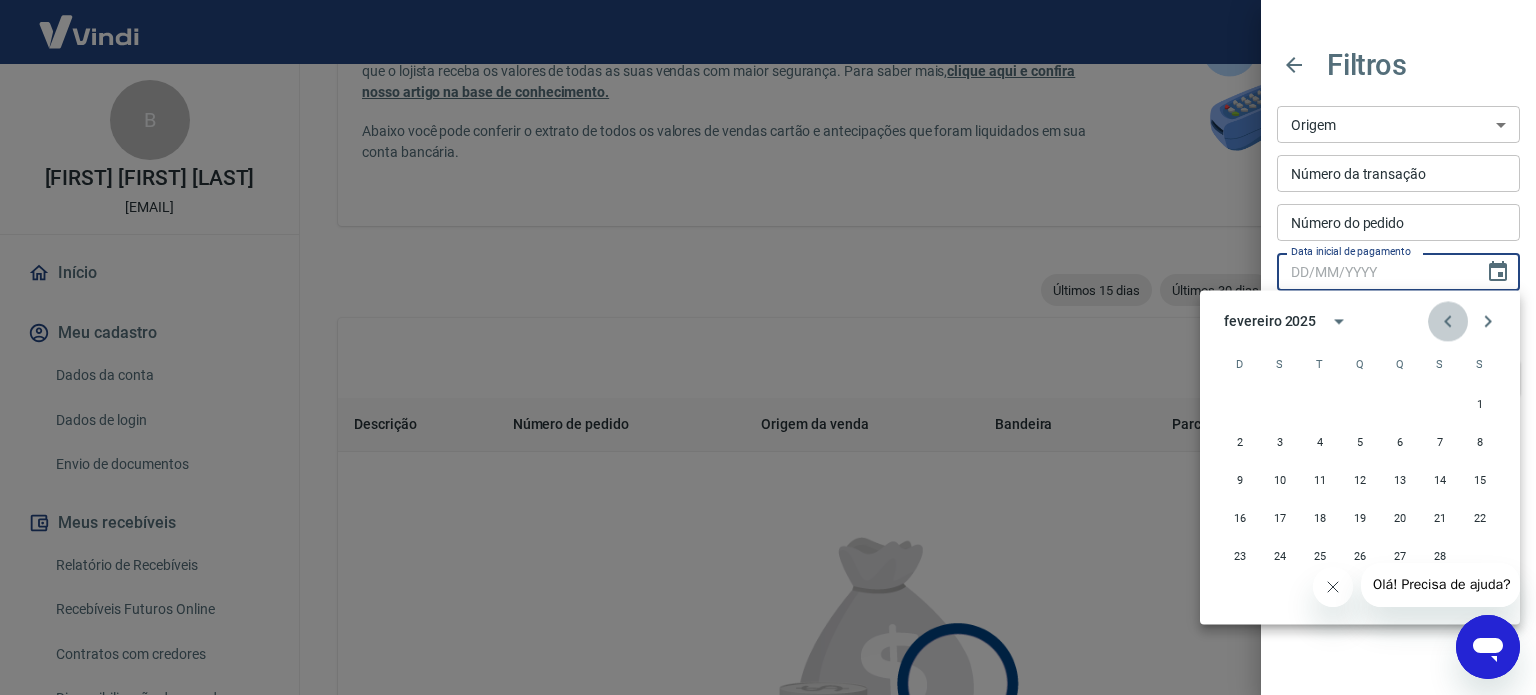 click 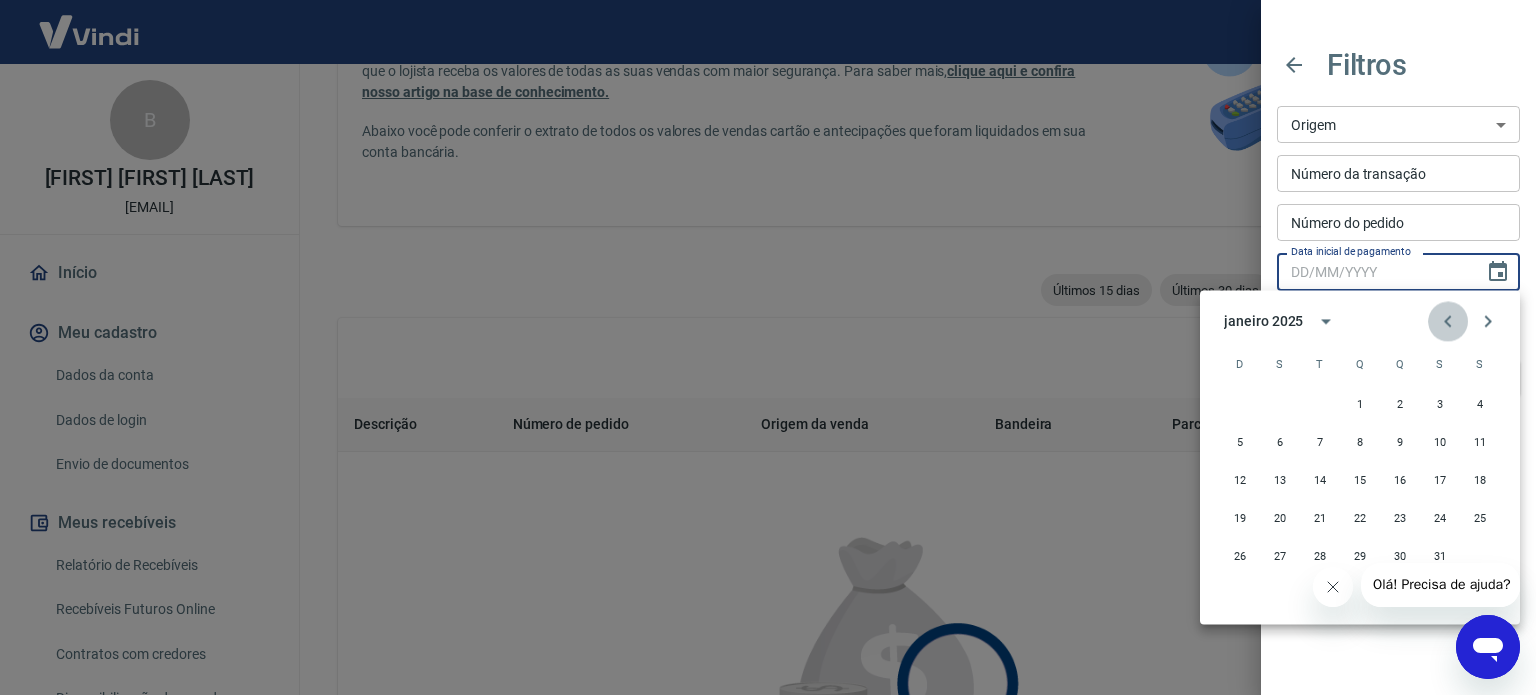 click 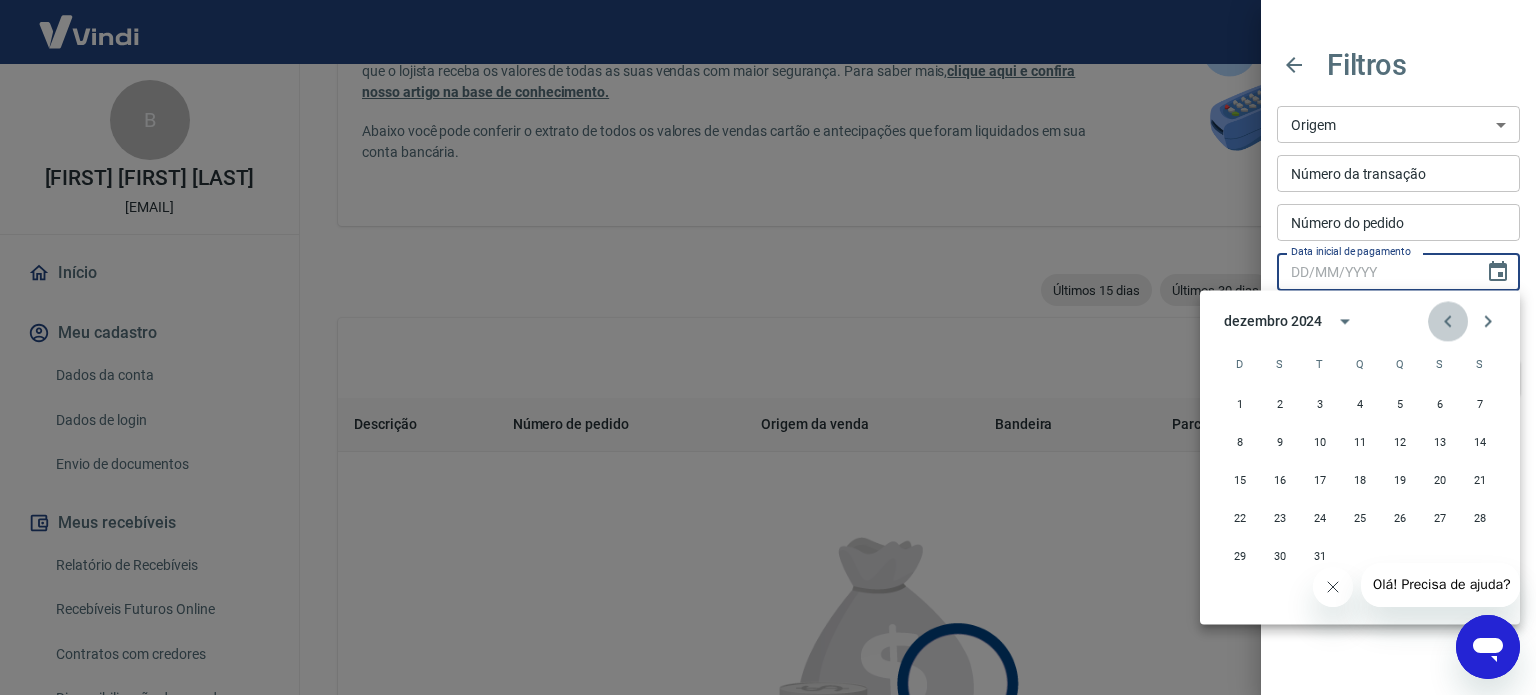 click 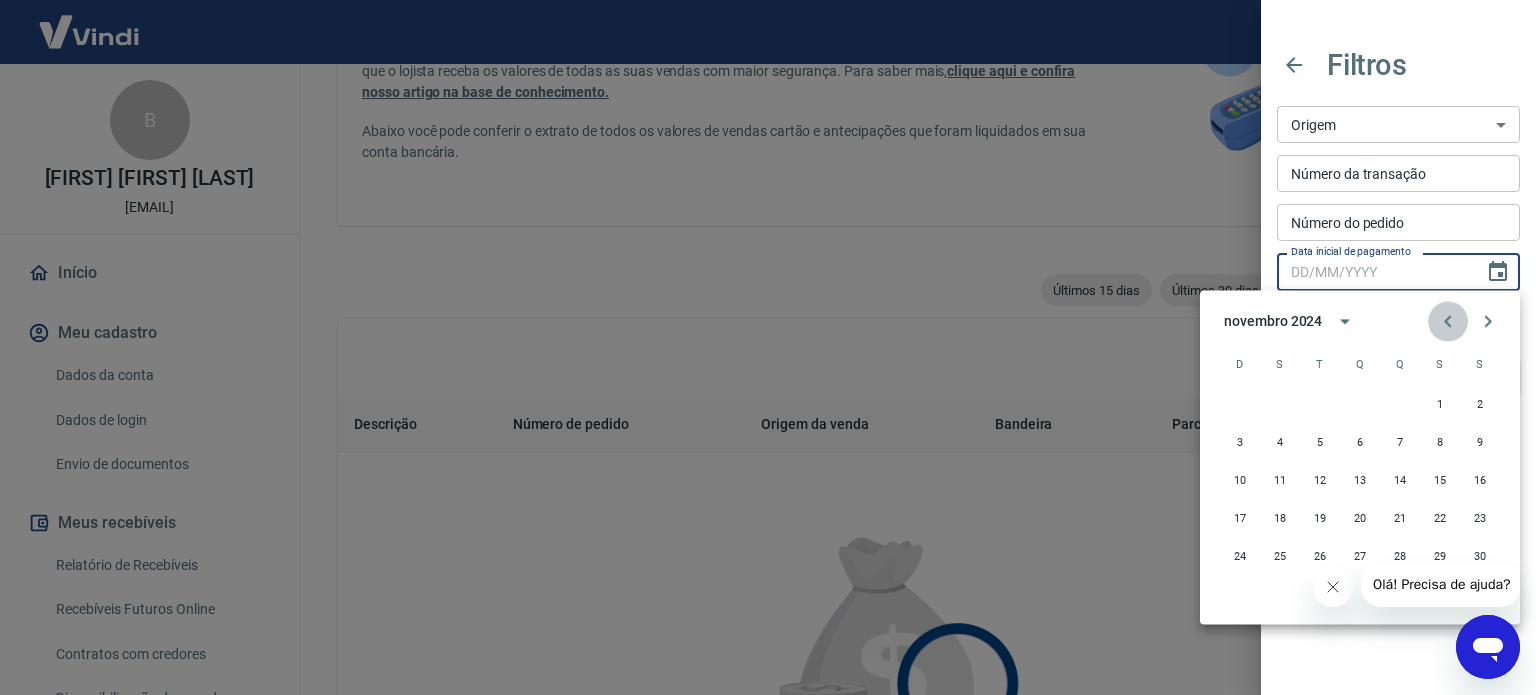 click 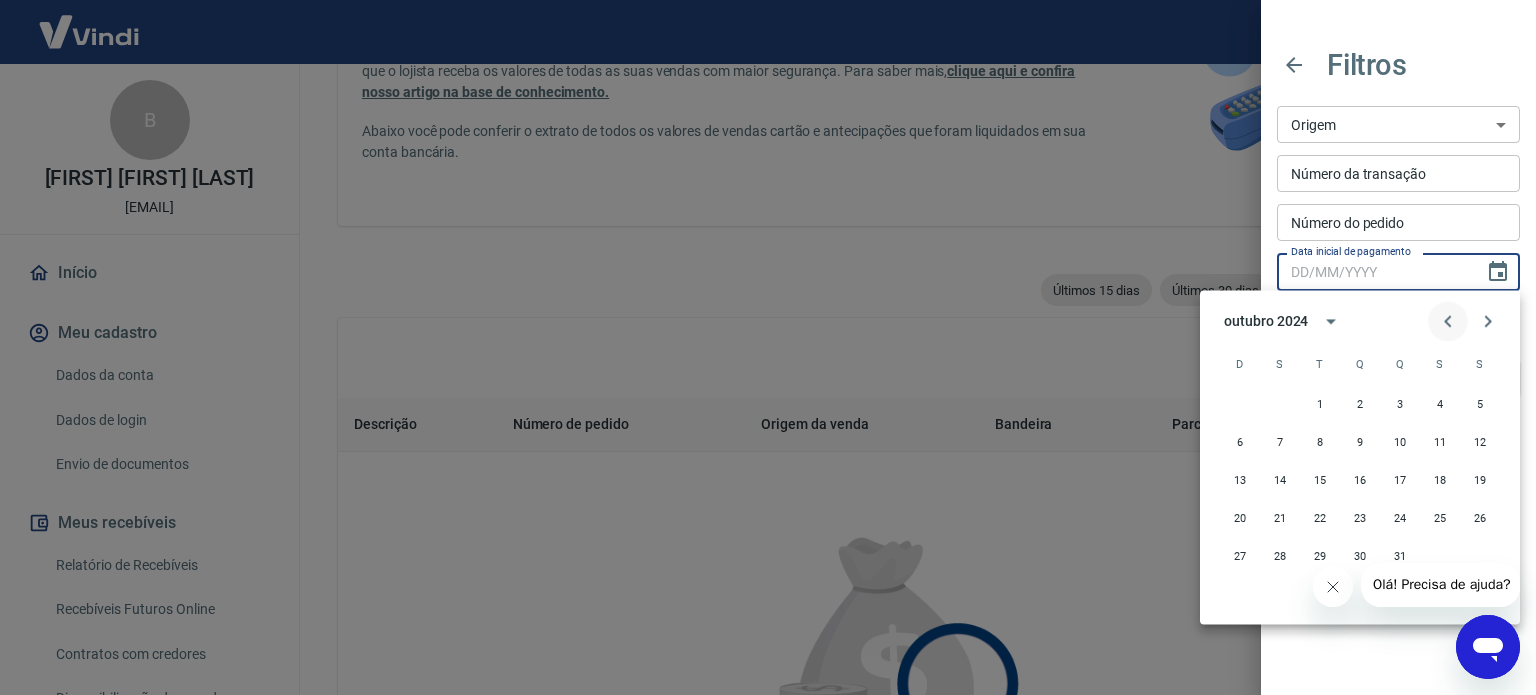 click 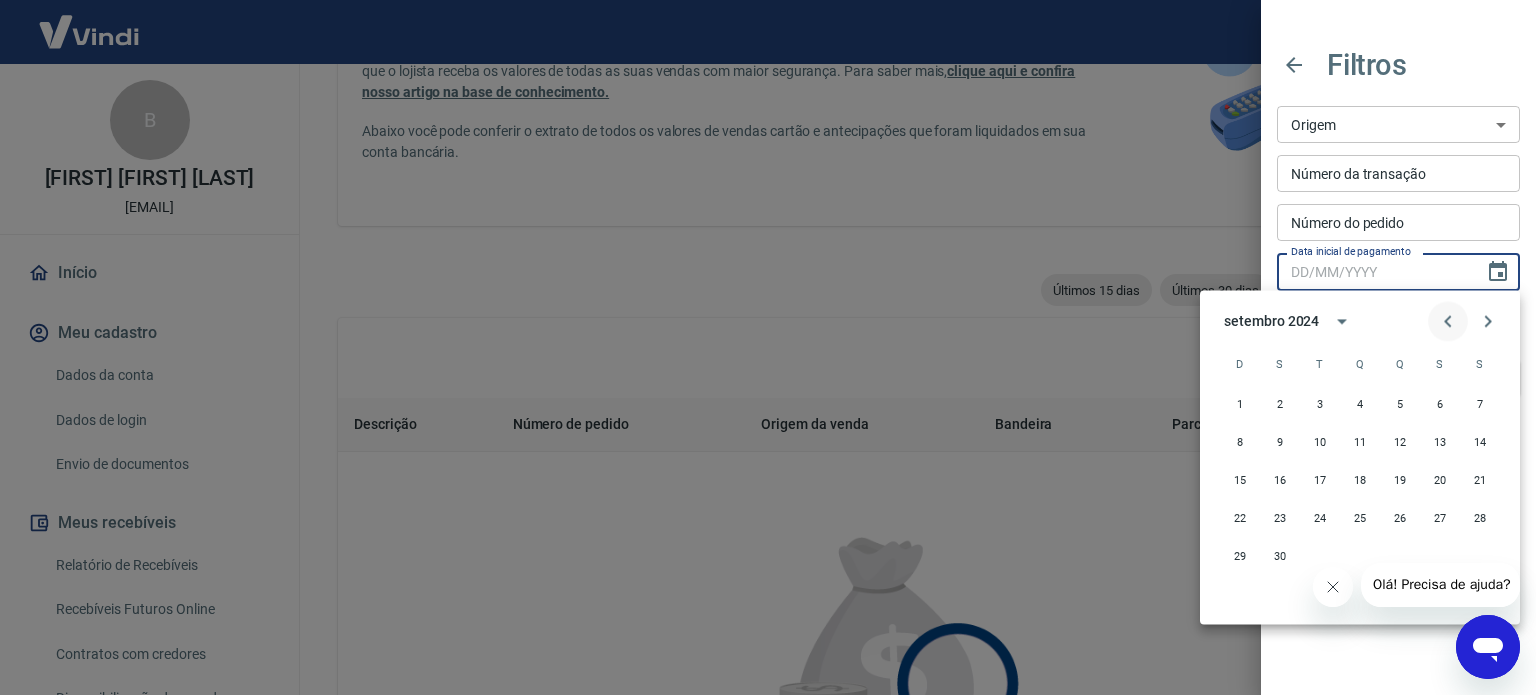 click 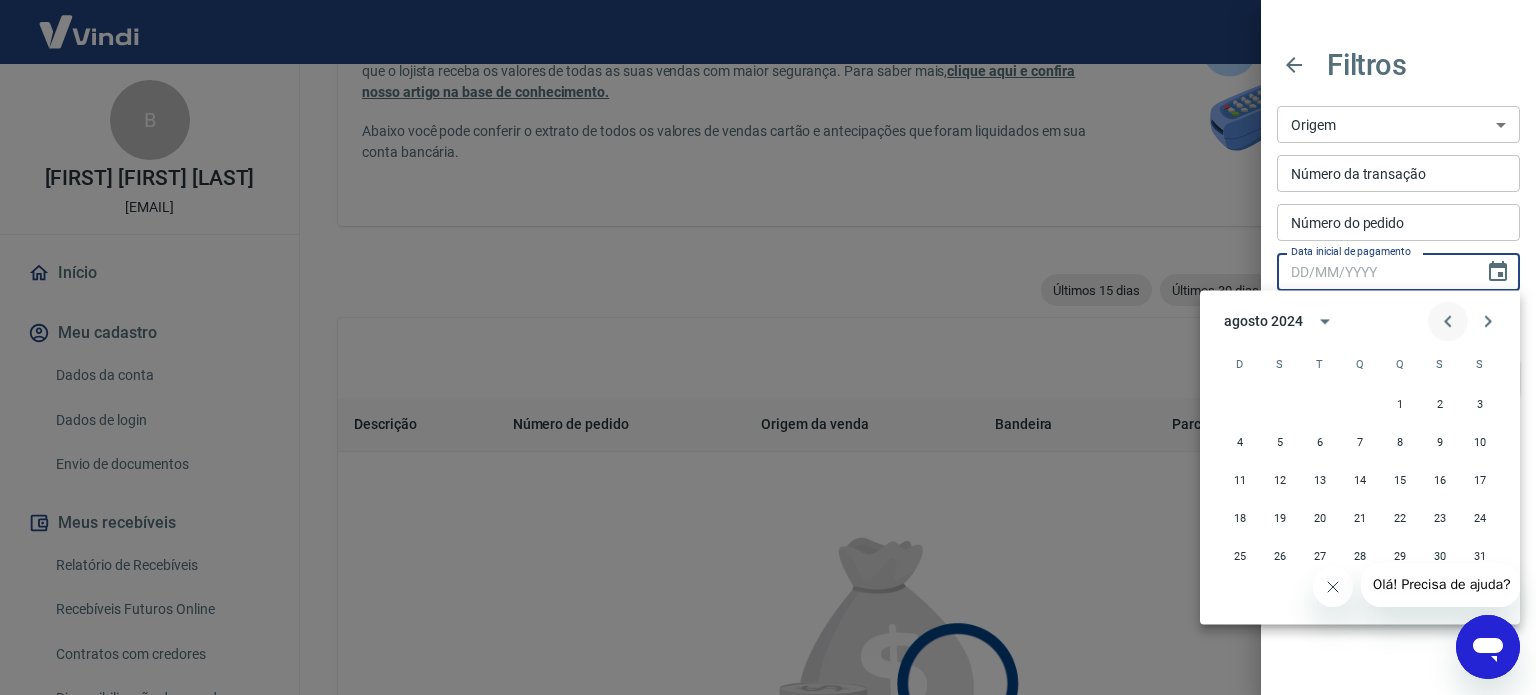click 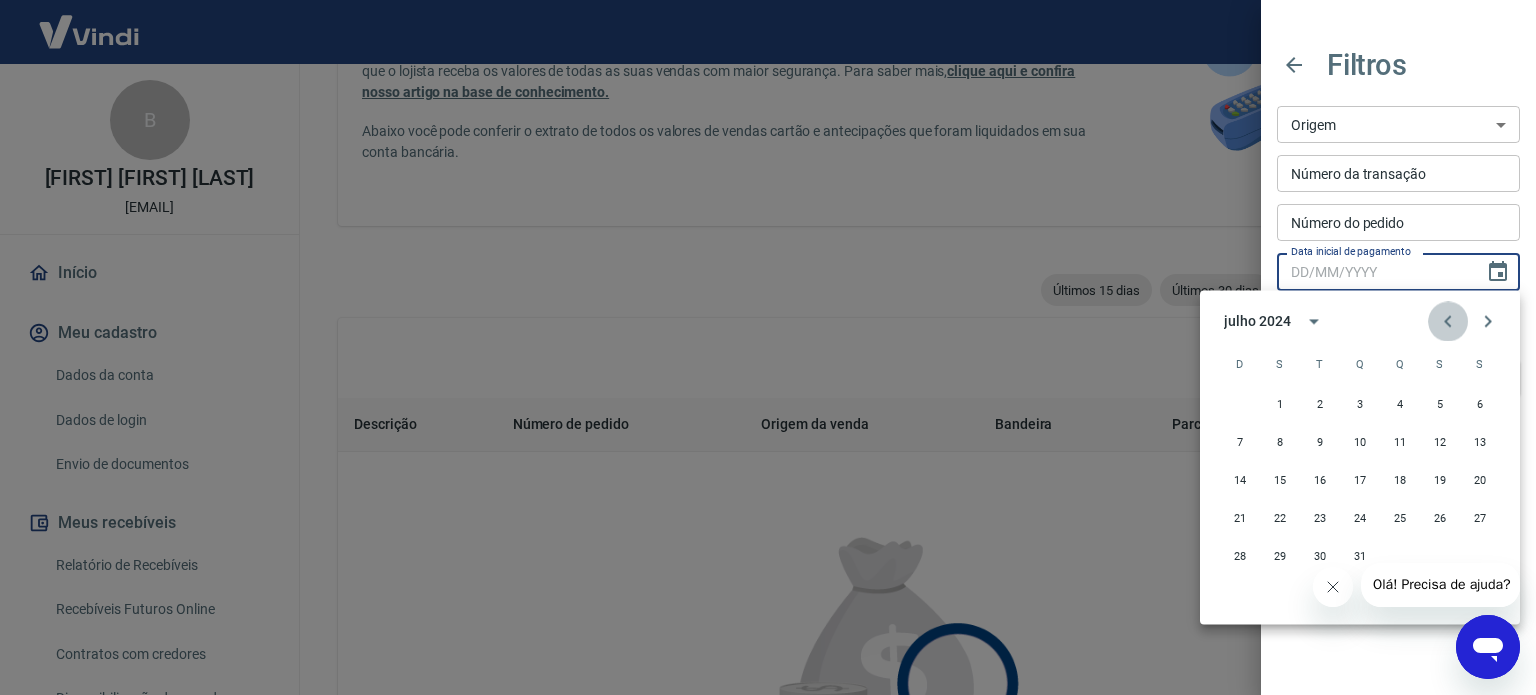 click 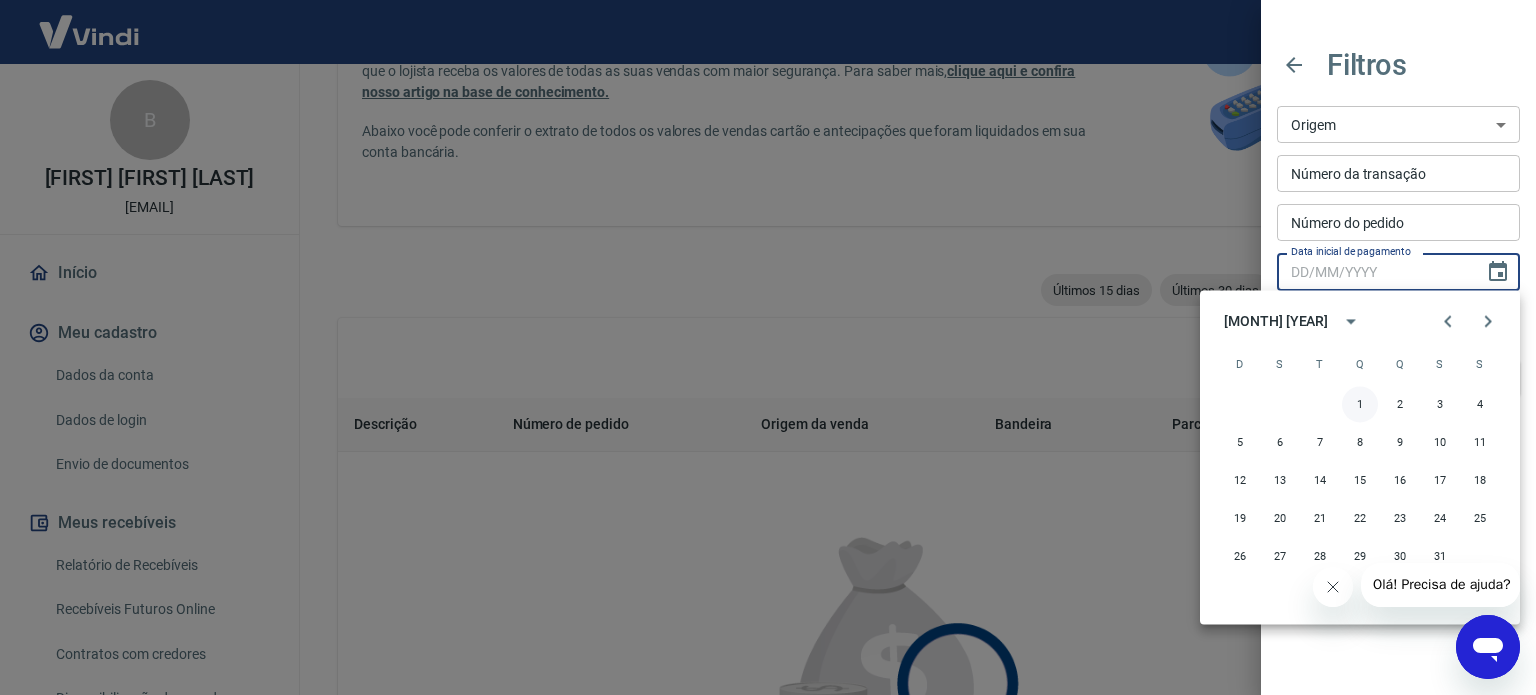 click on "1" at bounding box center (1360, 404) 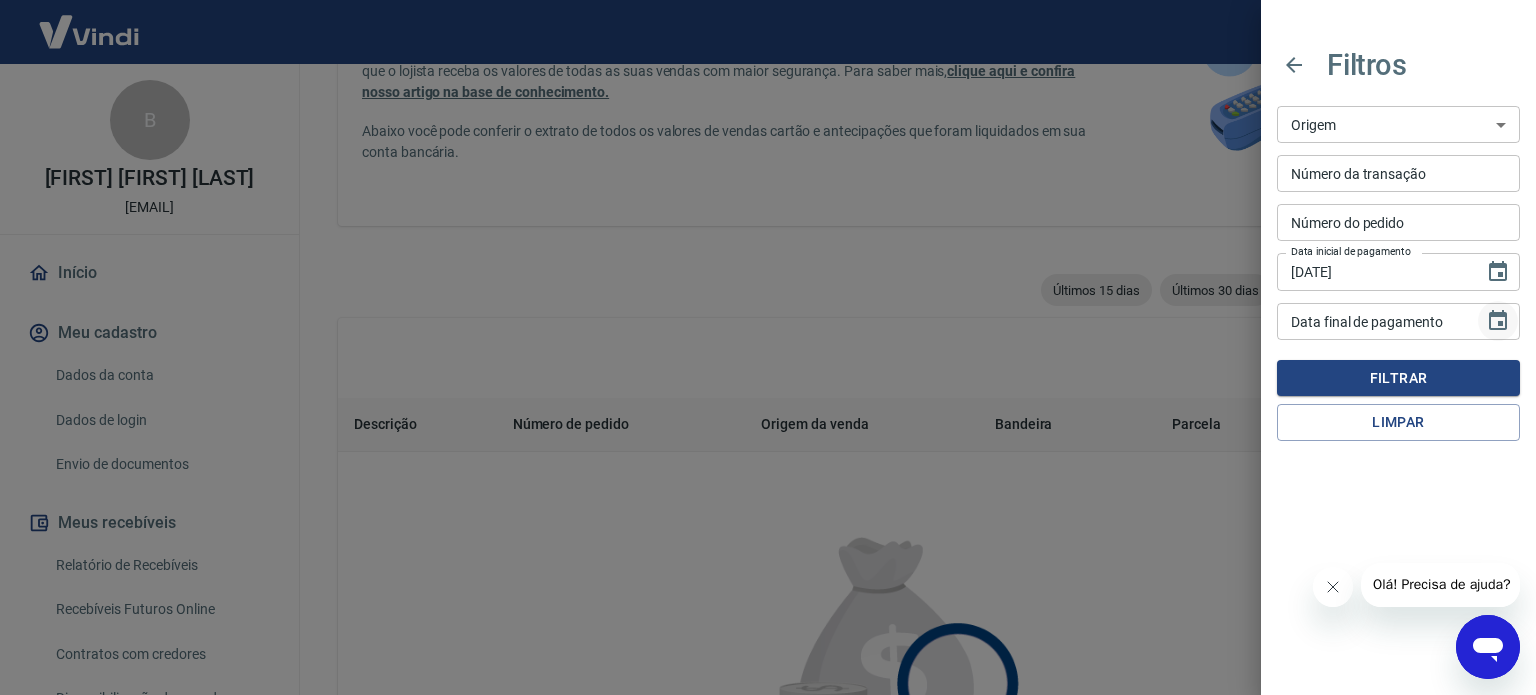 click 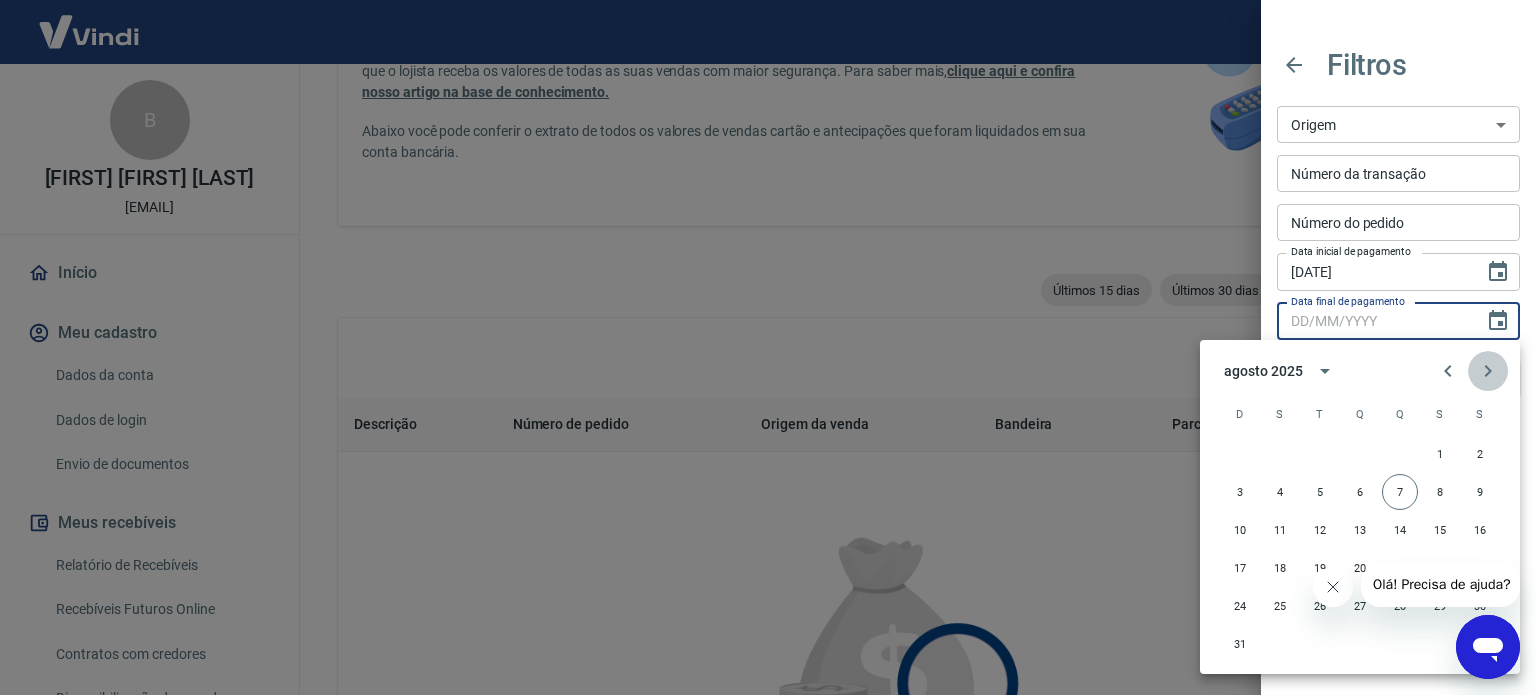 click 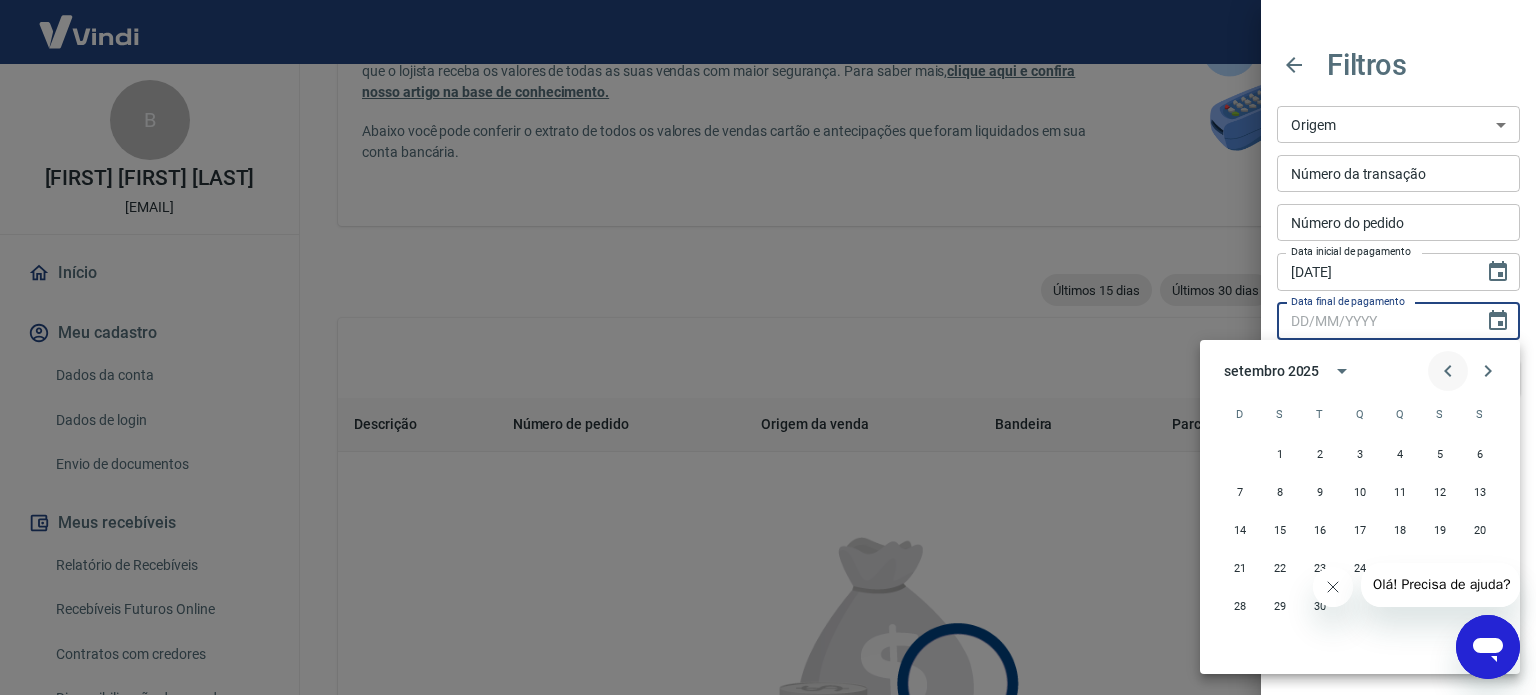 click 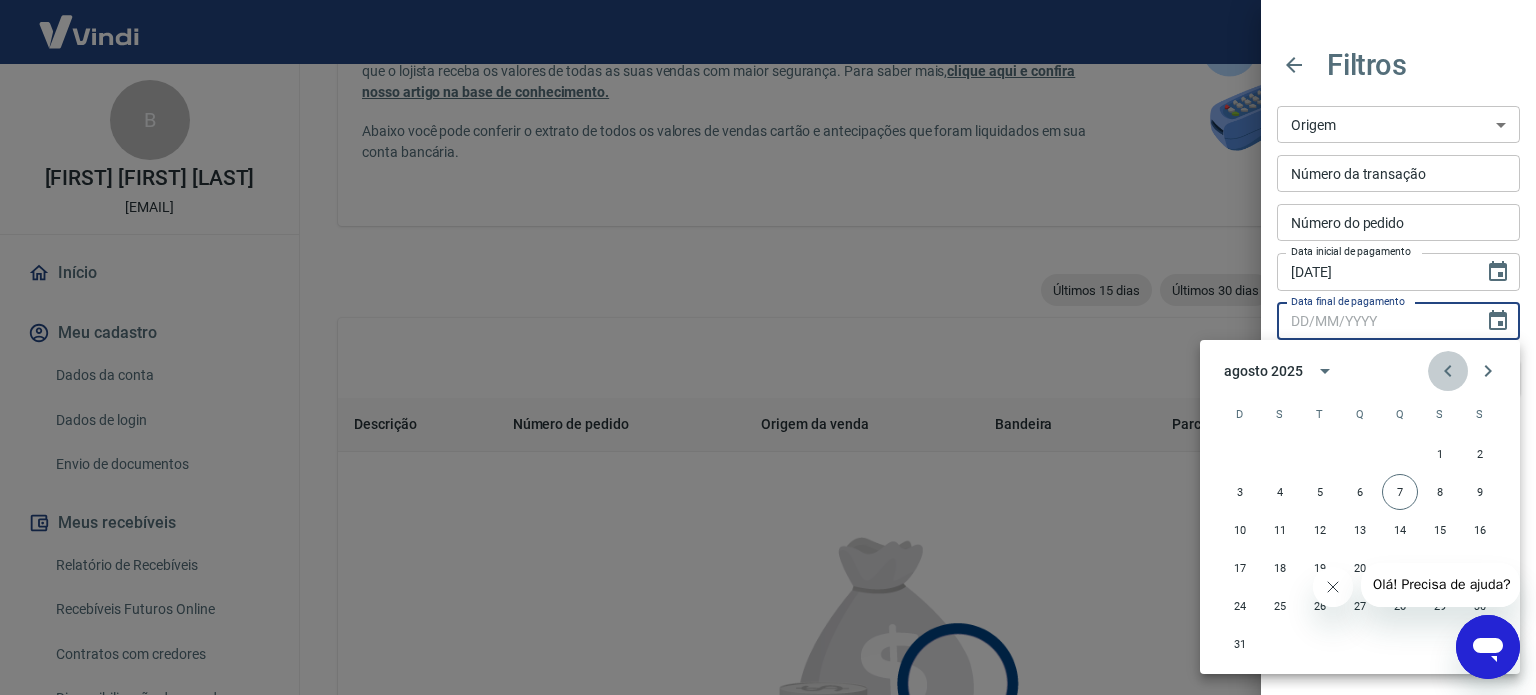click 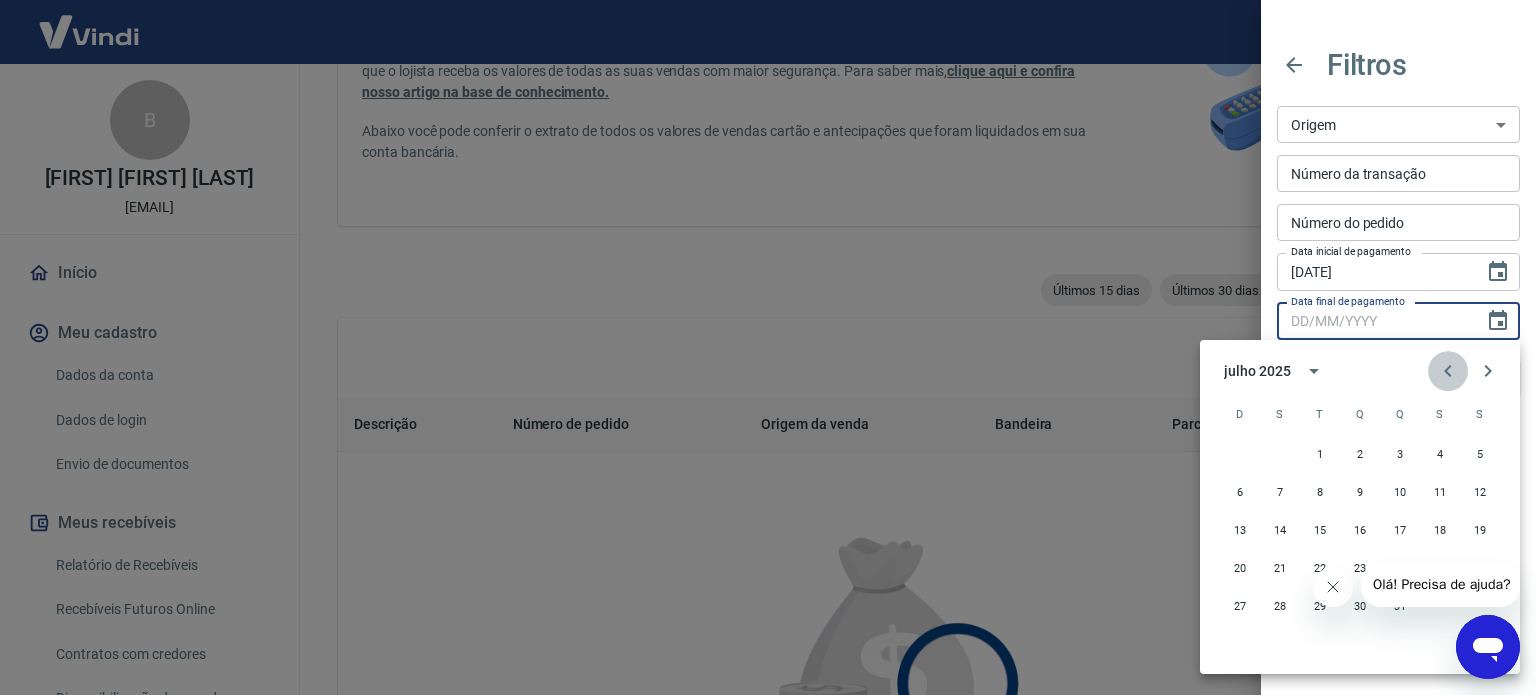 click 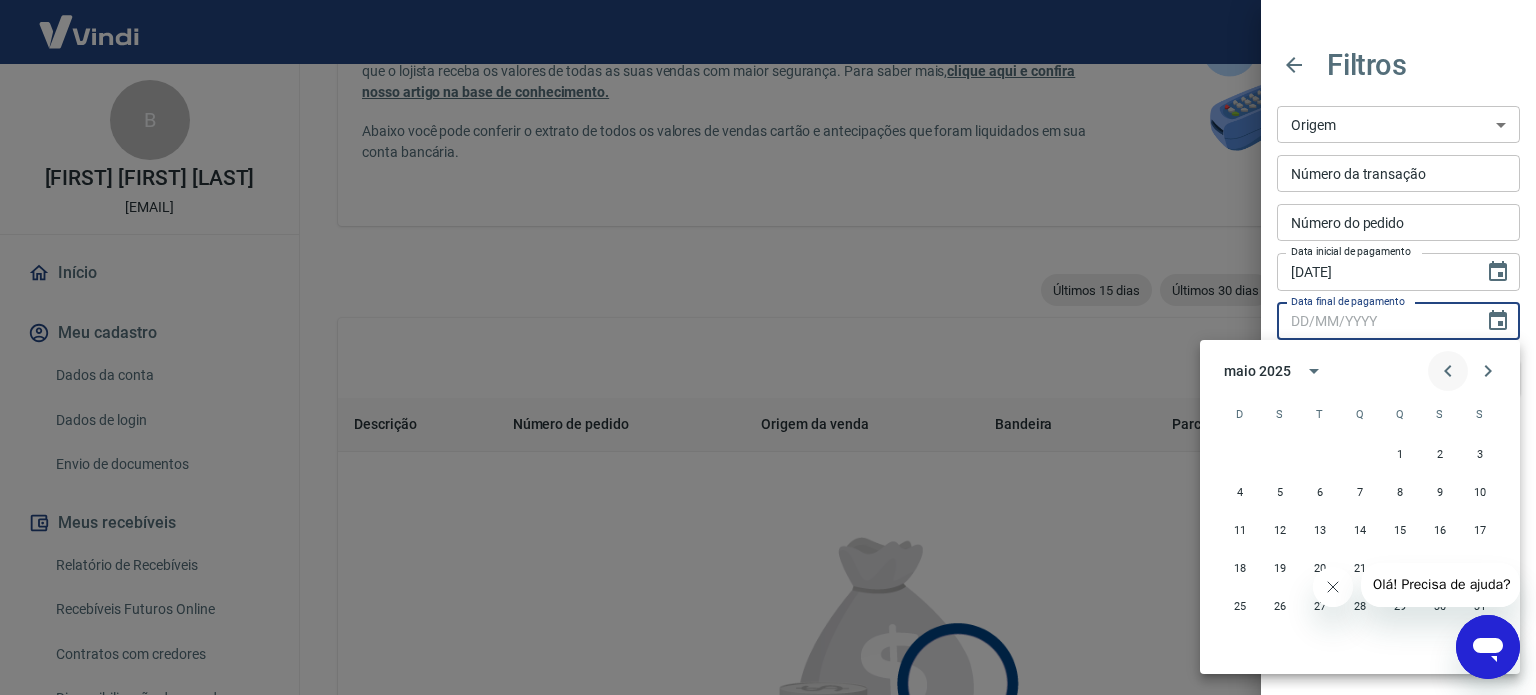 click 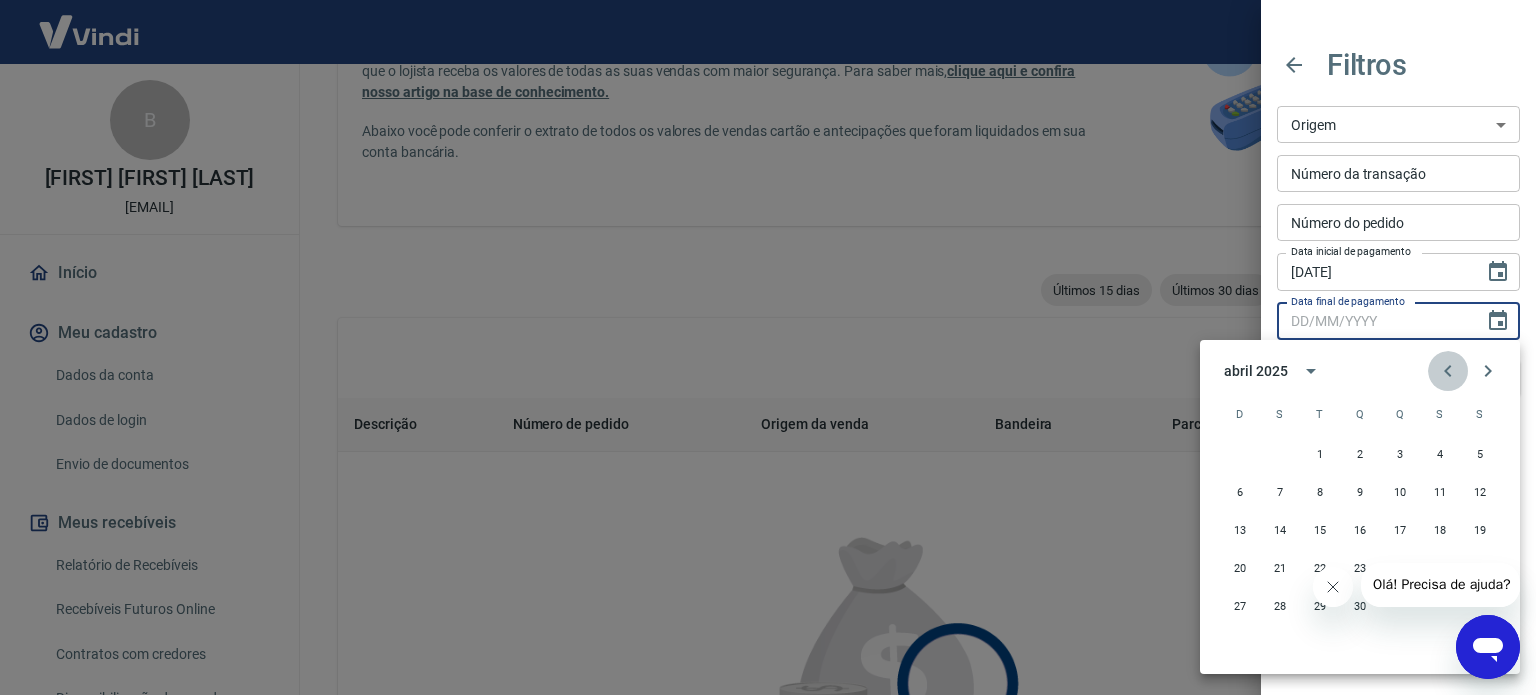 click 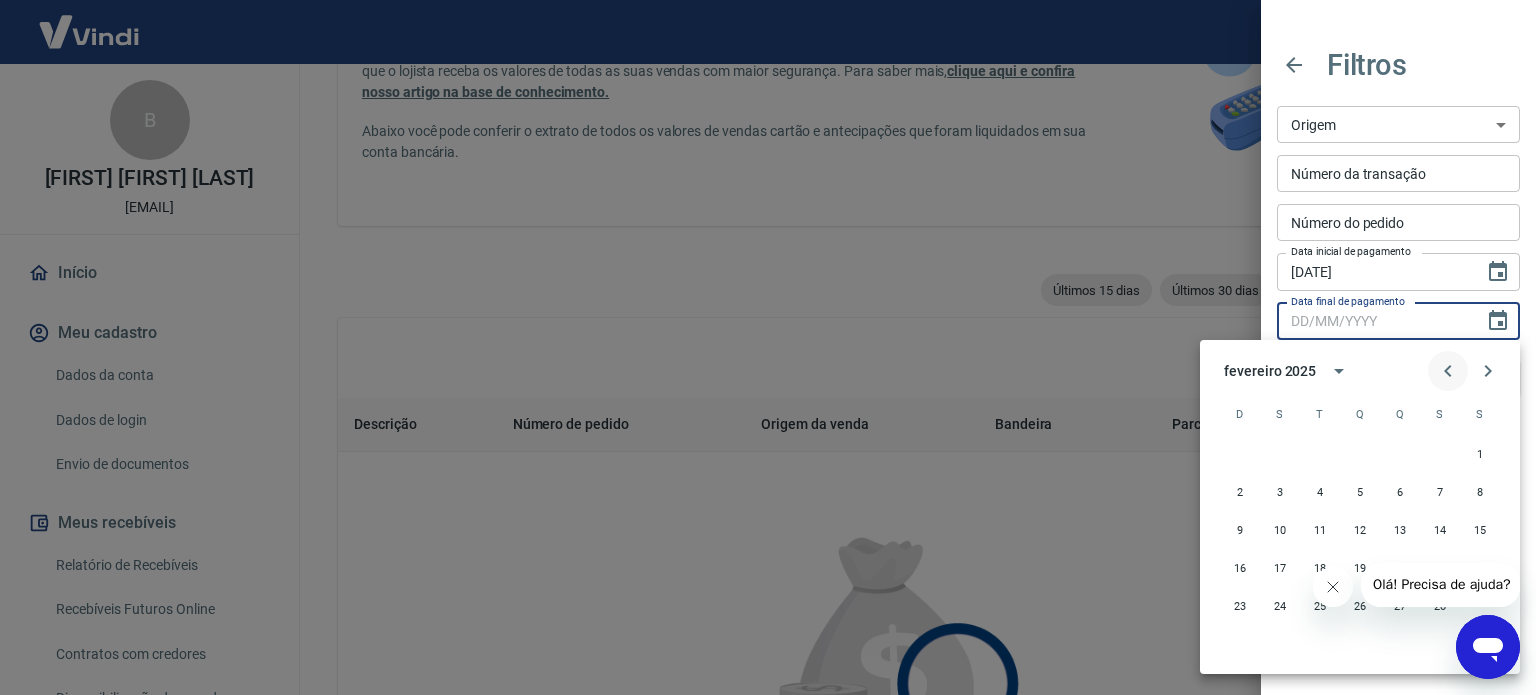 click 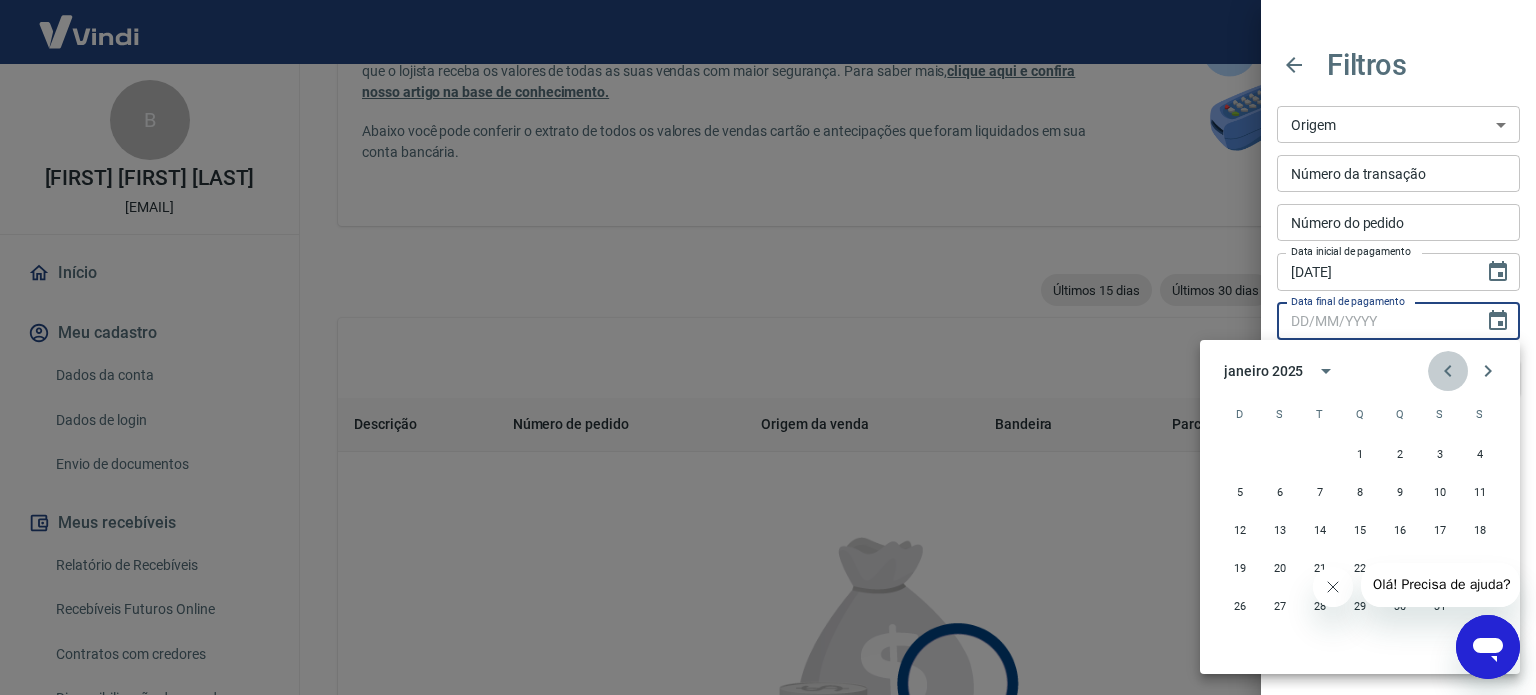 click 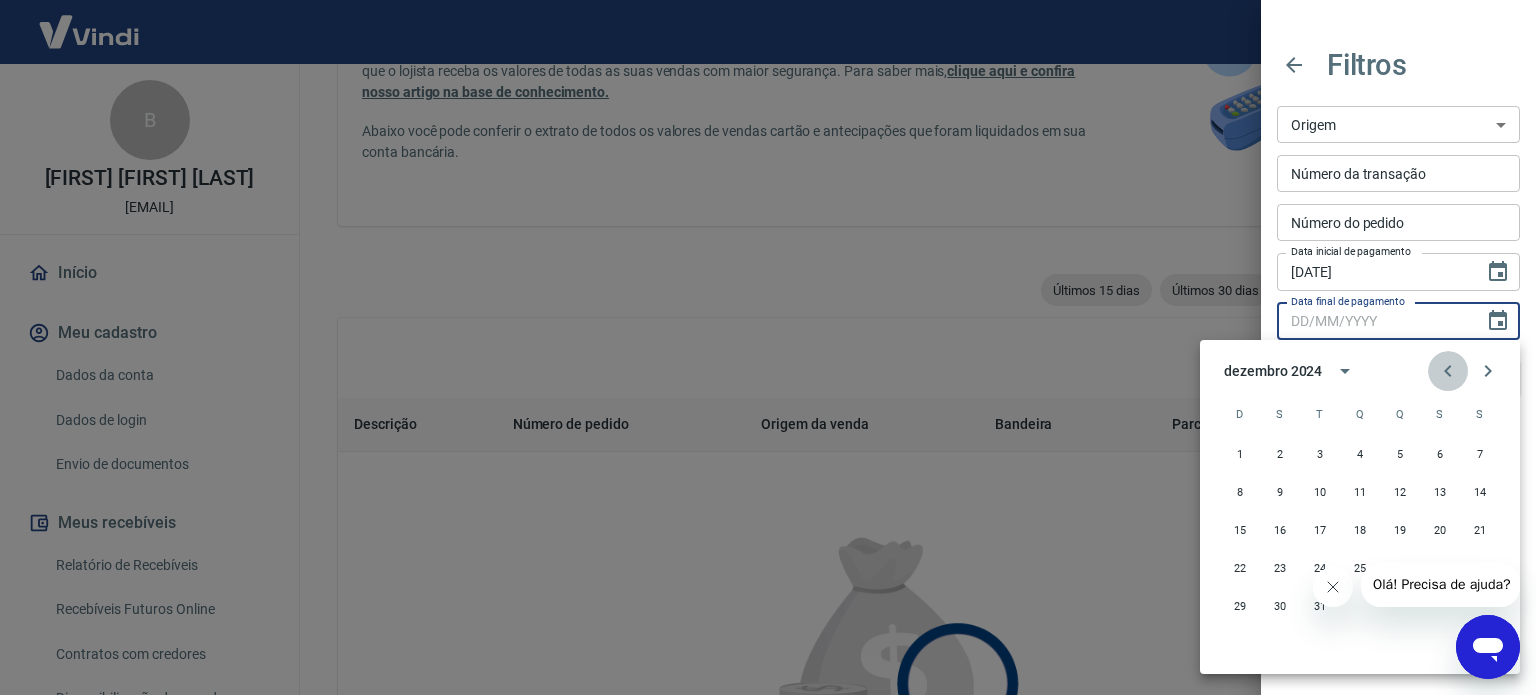 click 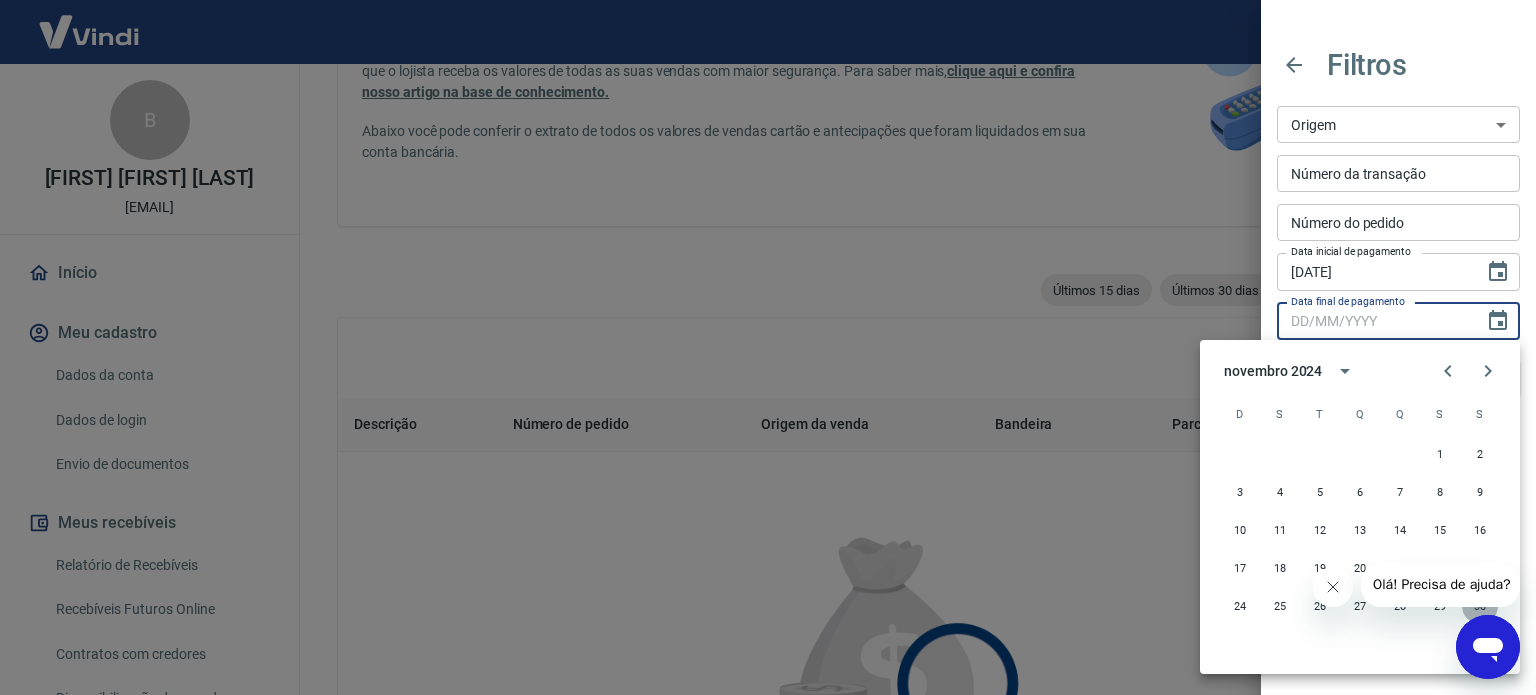 click on "30" at bounding box center [1480, 606] 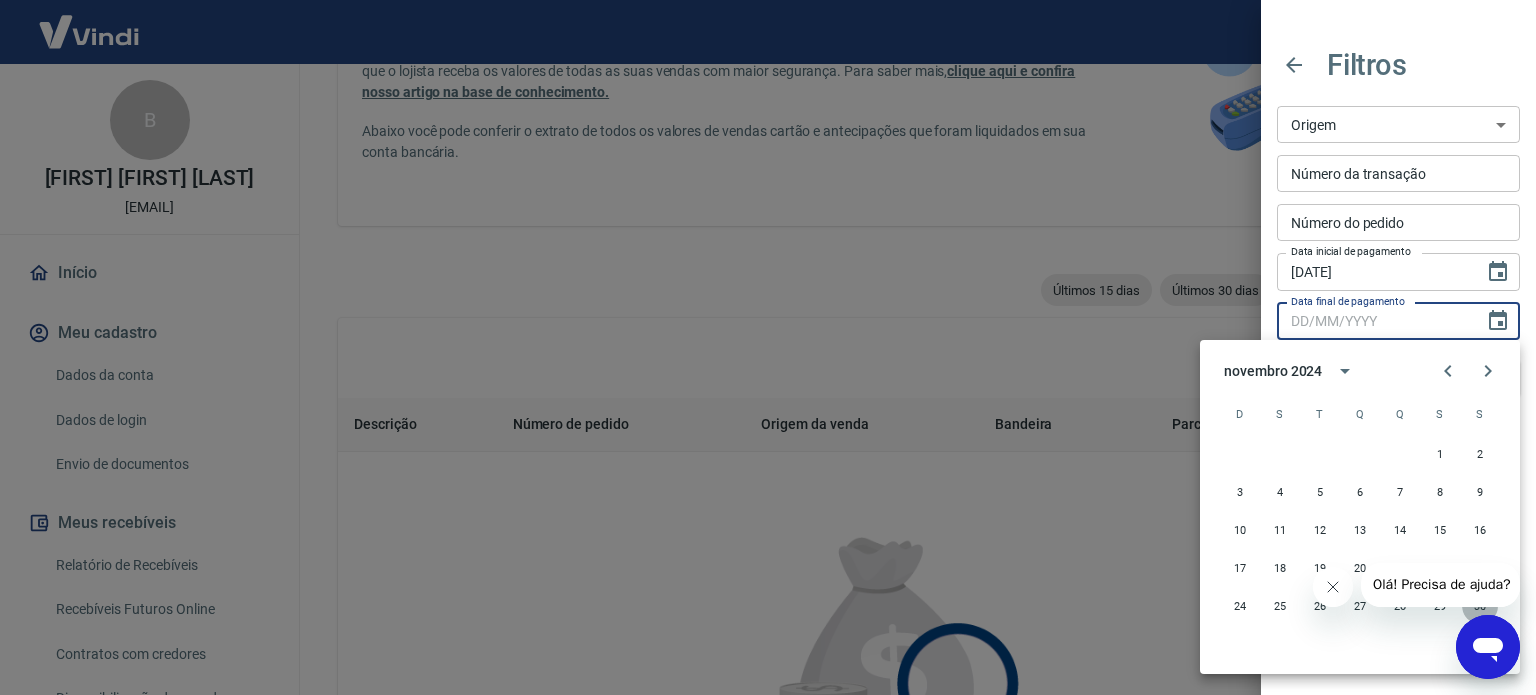 type on "30/11/2024" 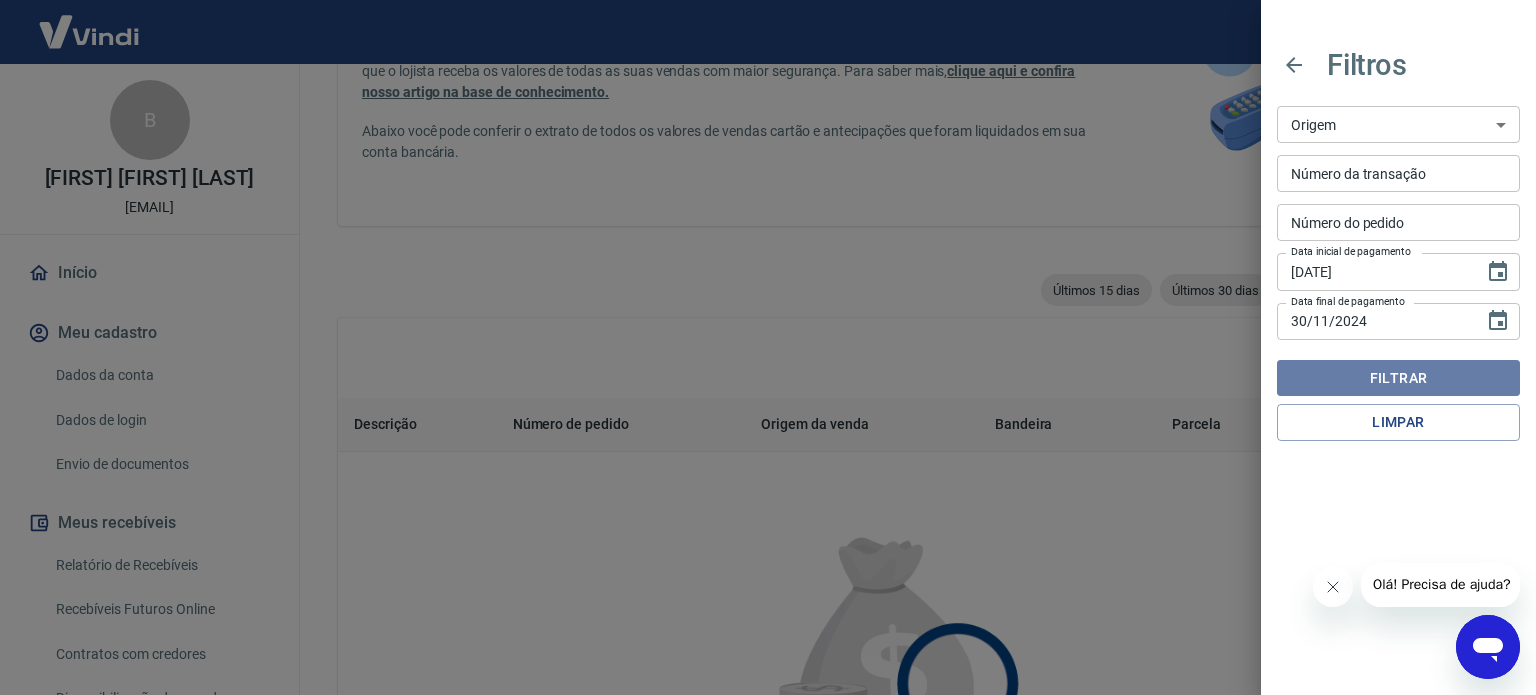 click on "Filtrar" at bounding box center (1398, 378) 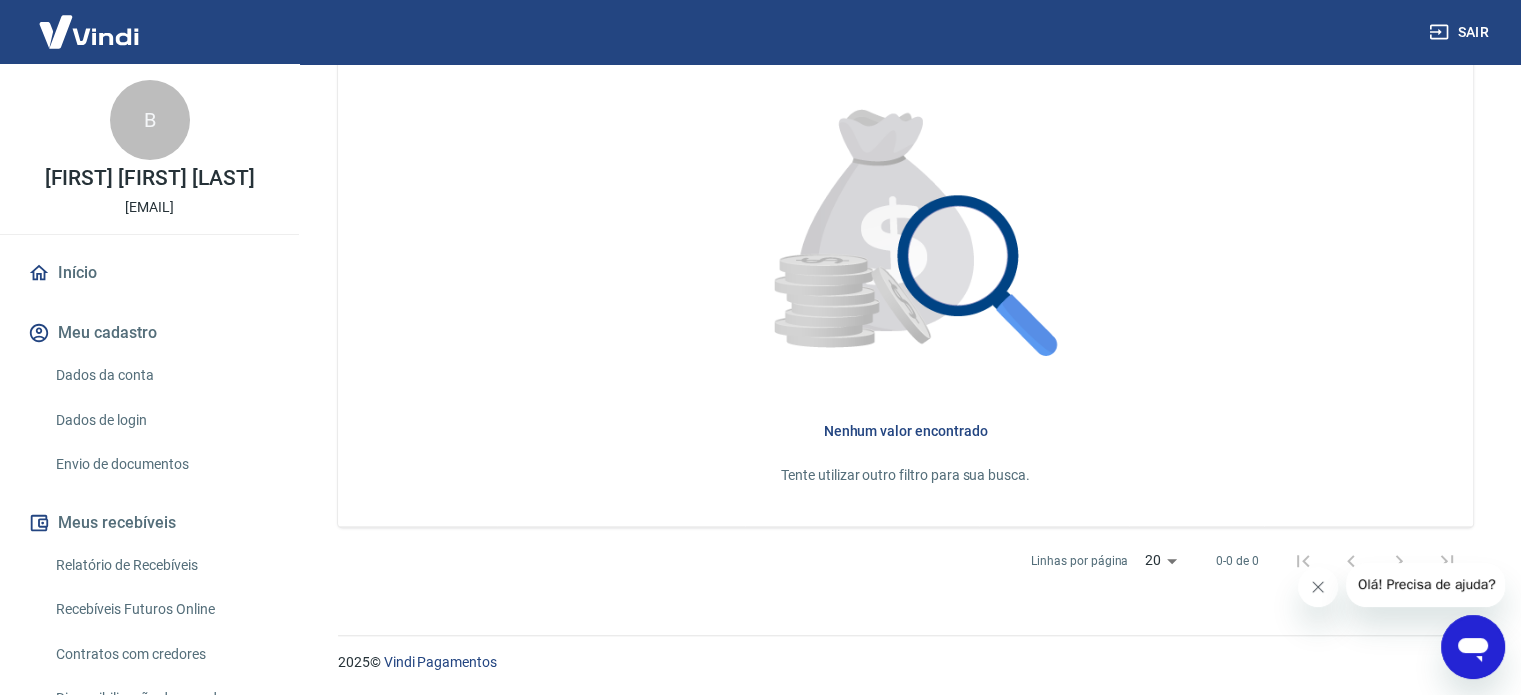 scroll, scrollTop: 228, scrollLeft: 0, axis: vertical 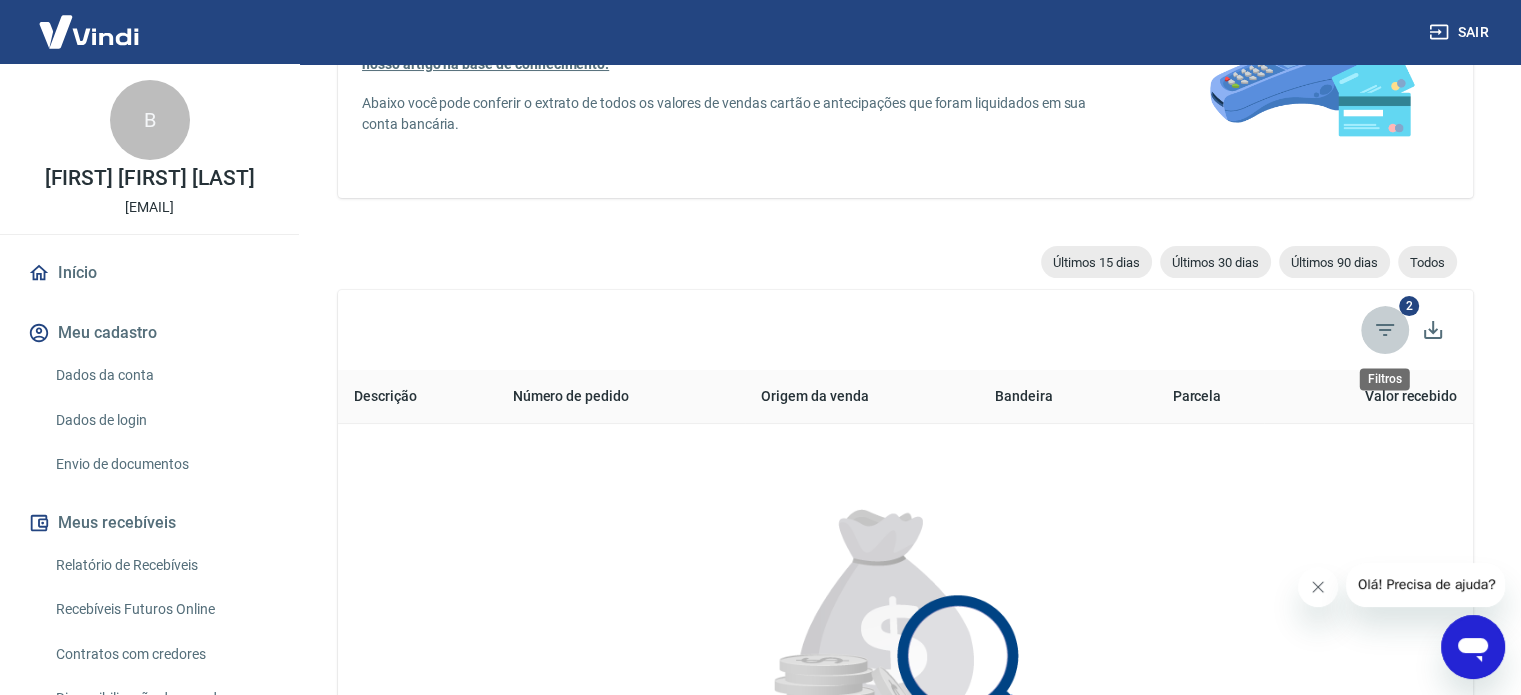 click 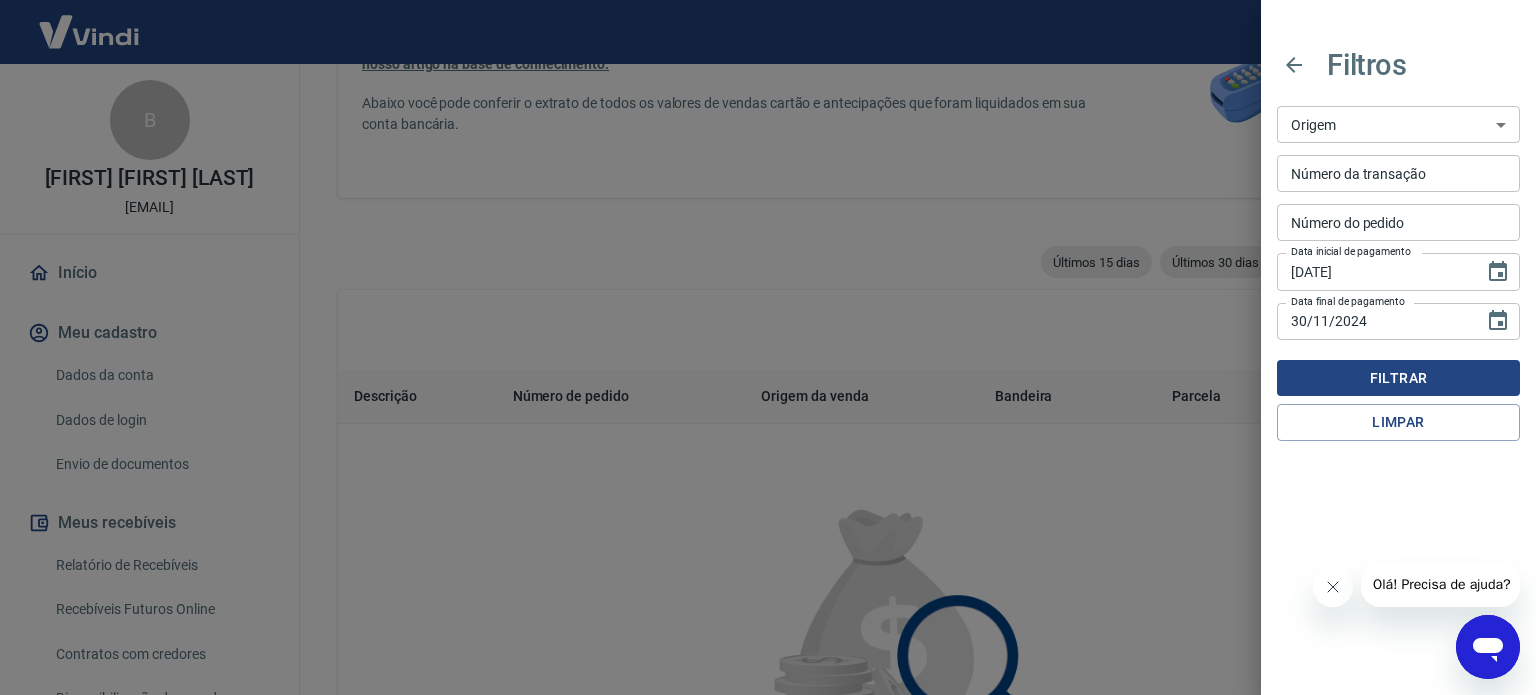 click on "Filtrar" at bounding box center (1398, 378) 